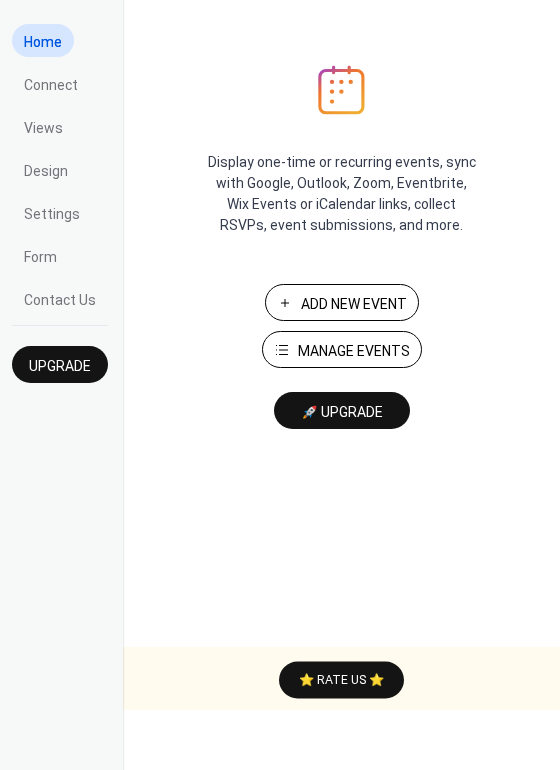 scroll, scrollTop: 0, scrollLeft: 0, axis: both 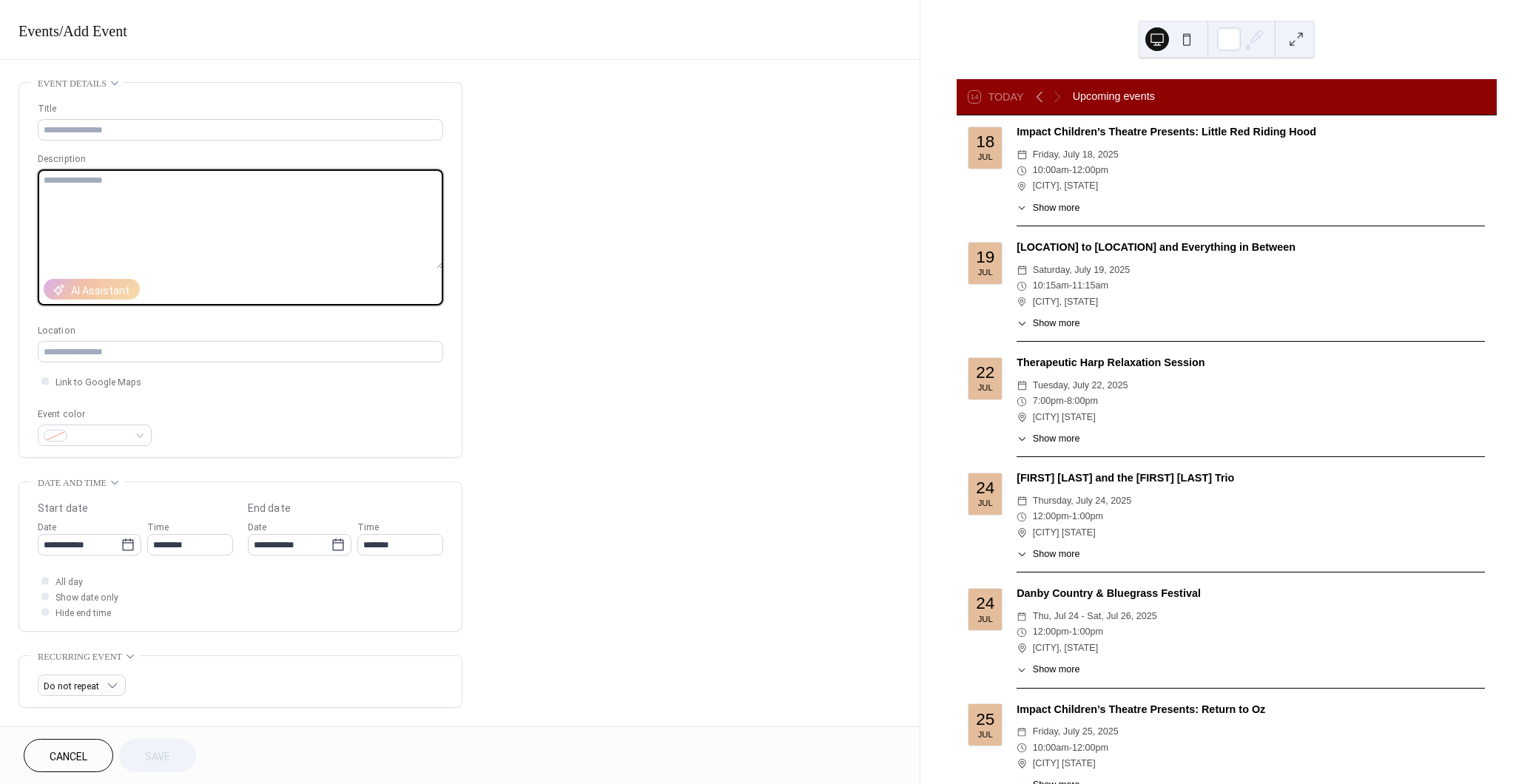 paste on "**********" 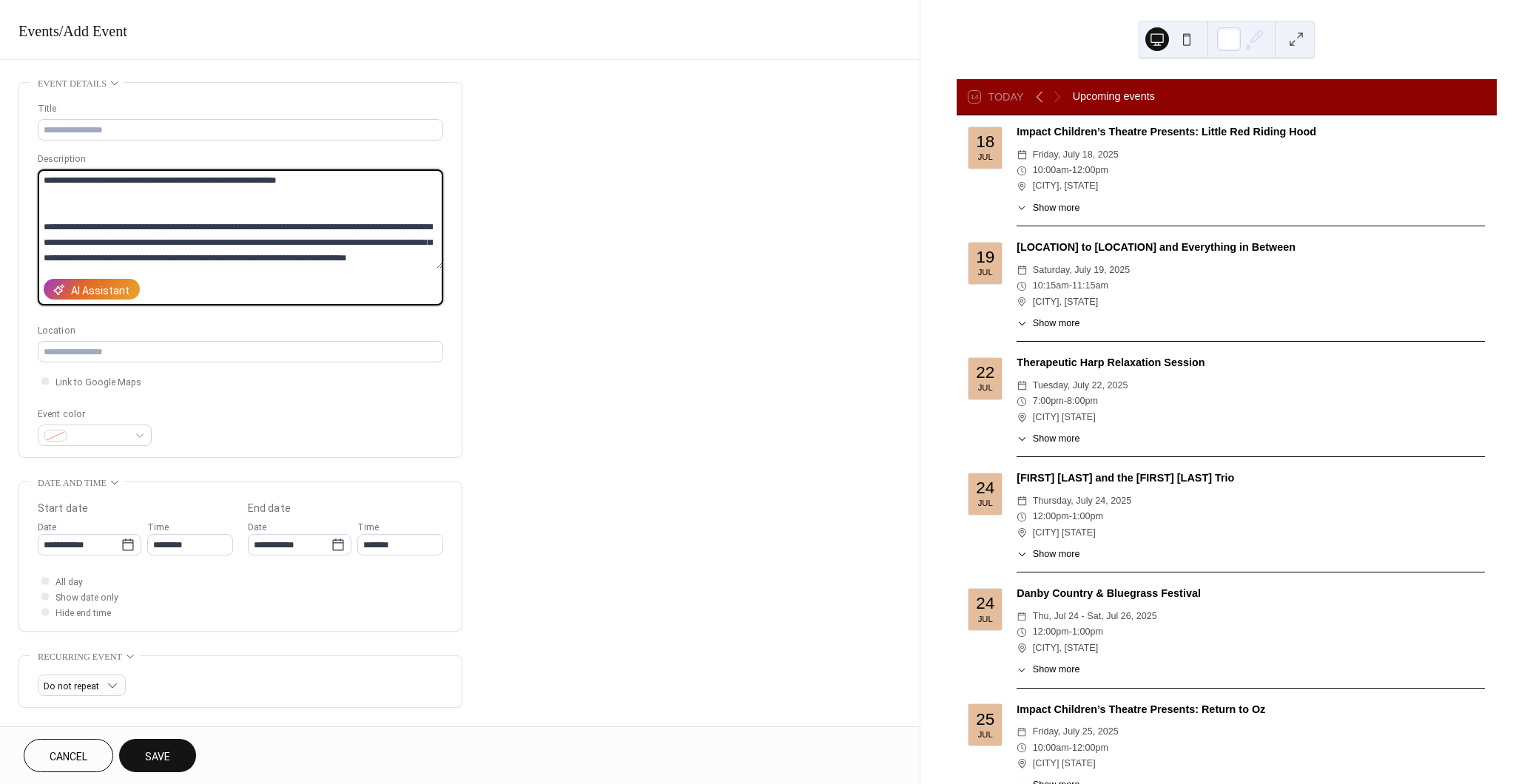 scroll, scrollTop: 0, scrollLeft: 0, axis: both 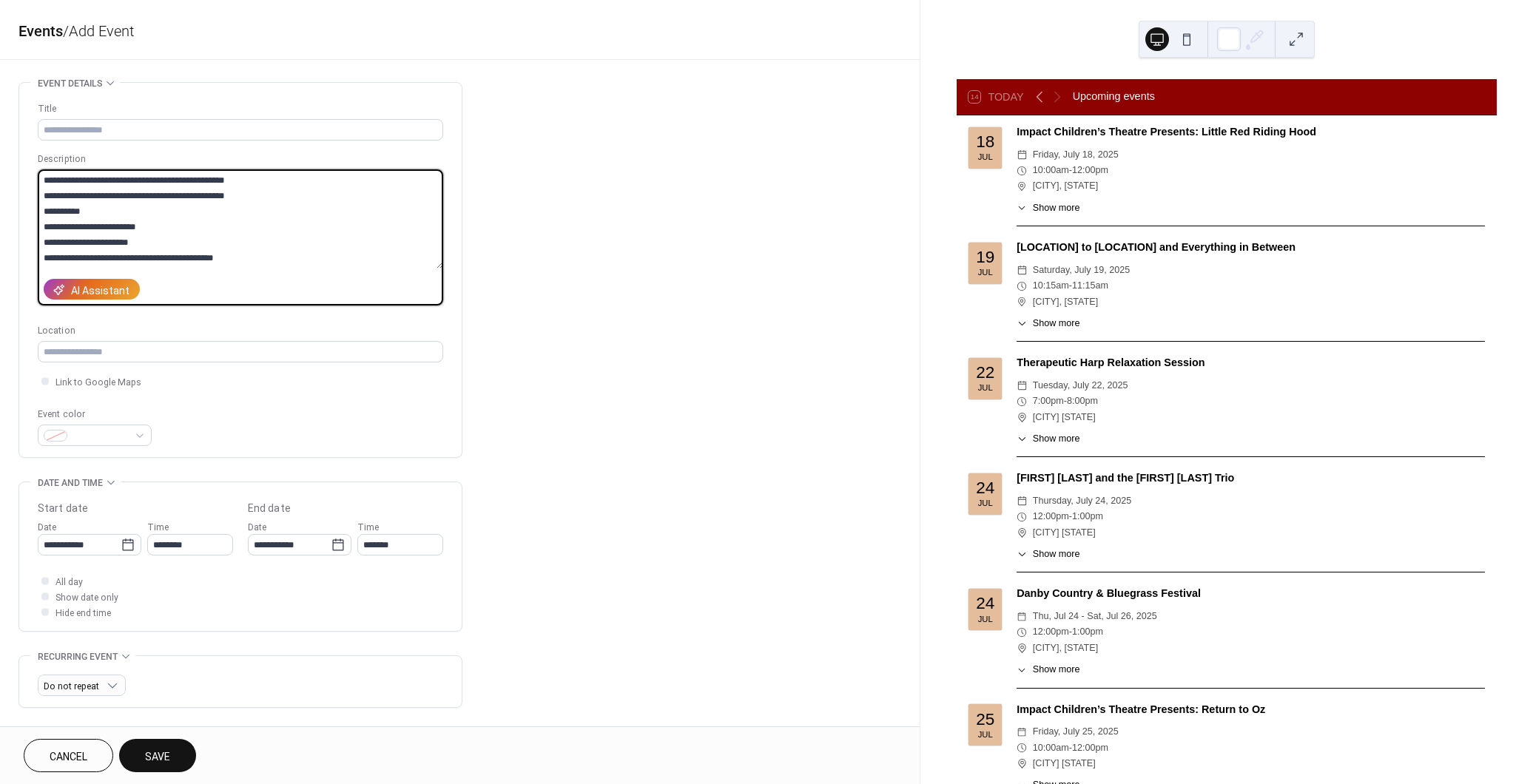drag, startPoint x: 247, startPoint y: 176, endPoint x: 22, endPoint y: 183, distance: 225.10886 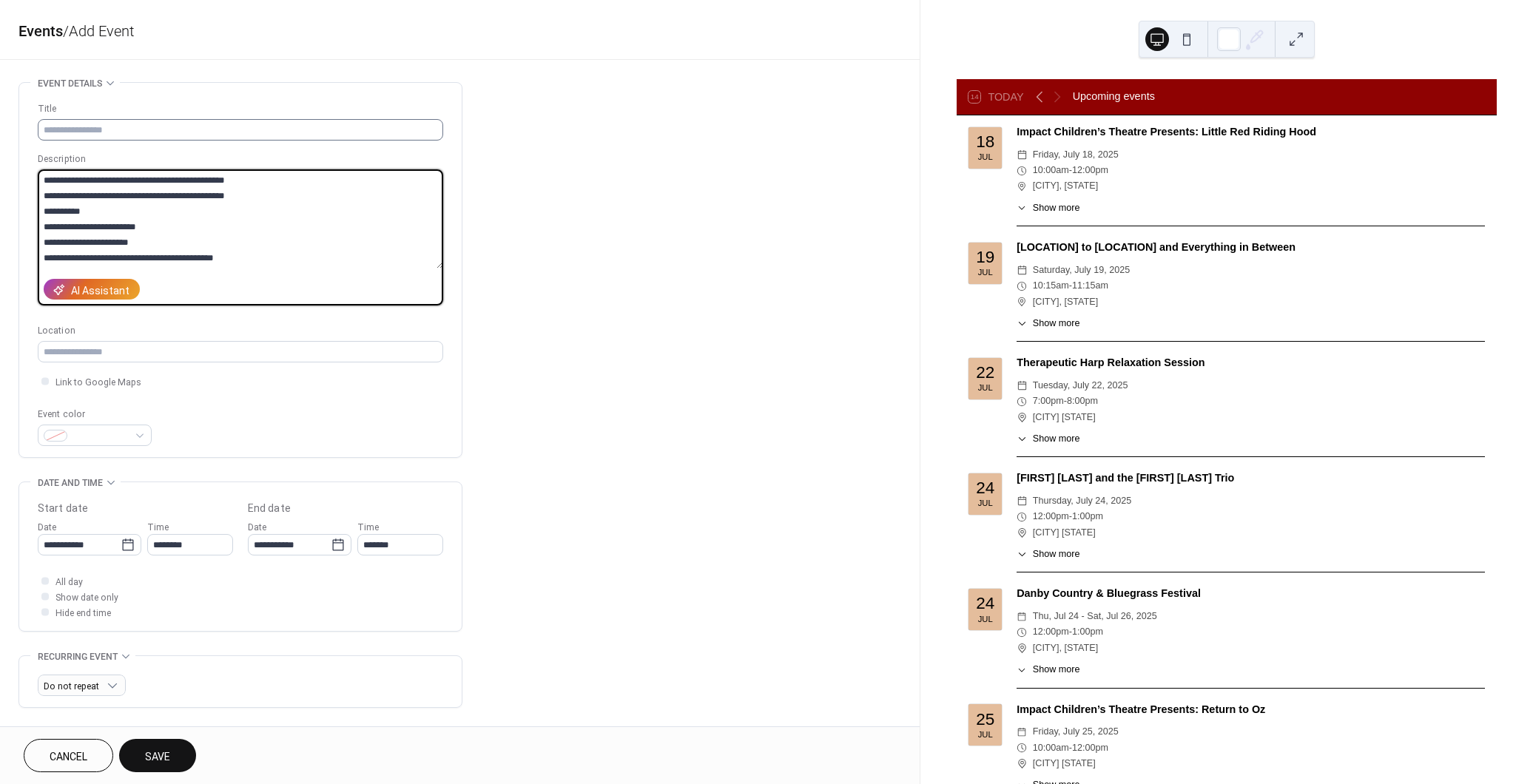 type on "**********" 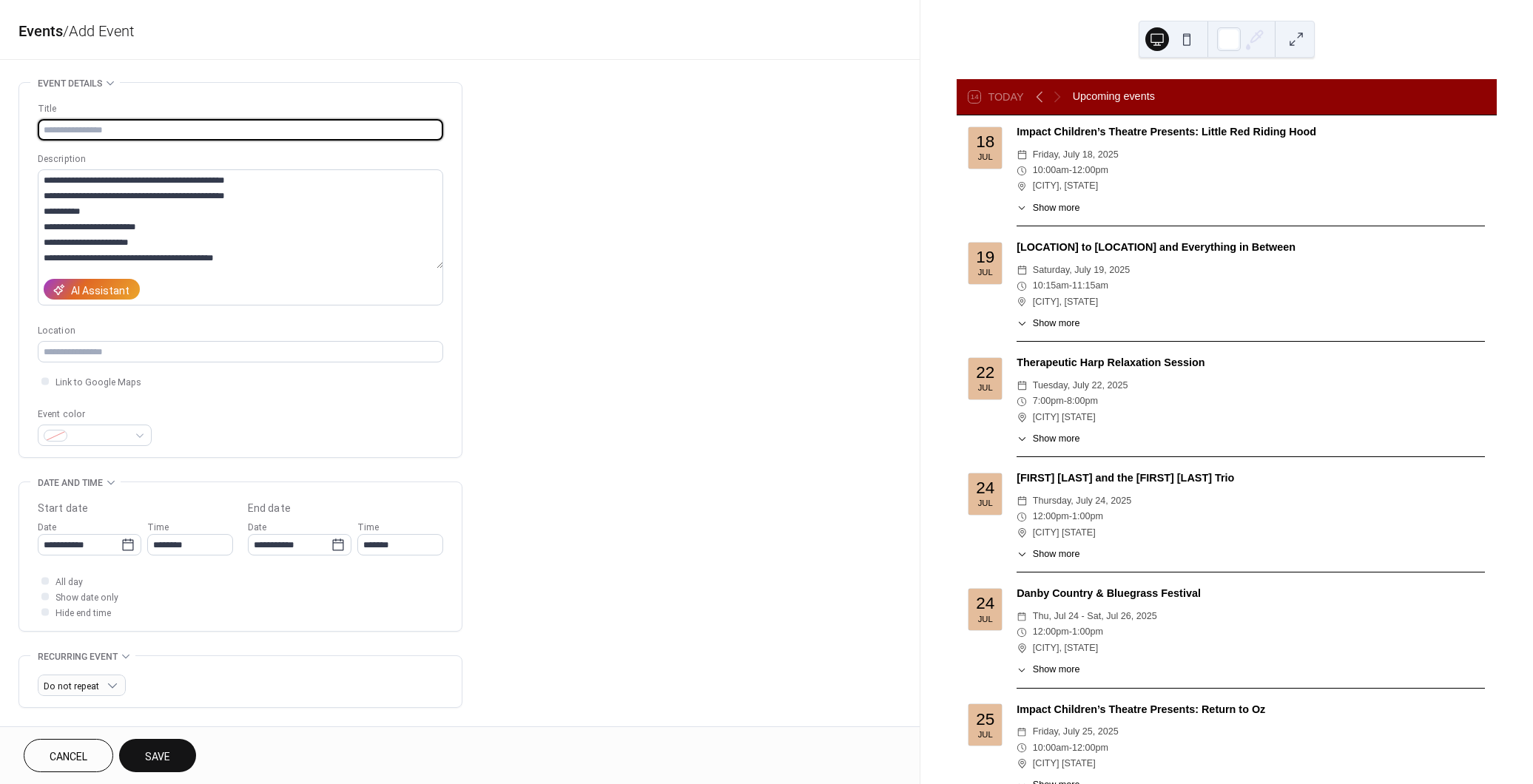paste on "**********" 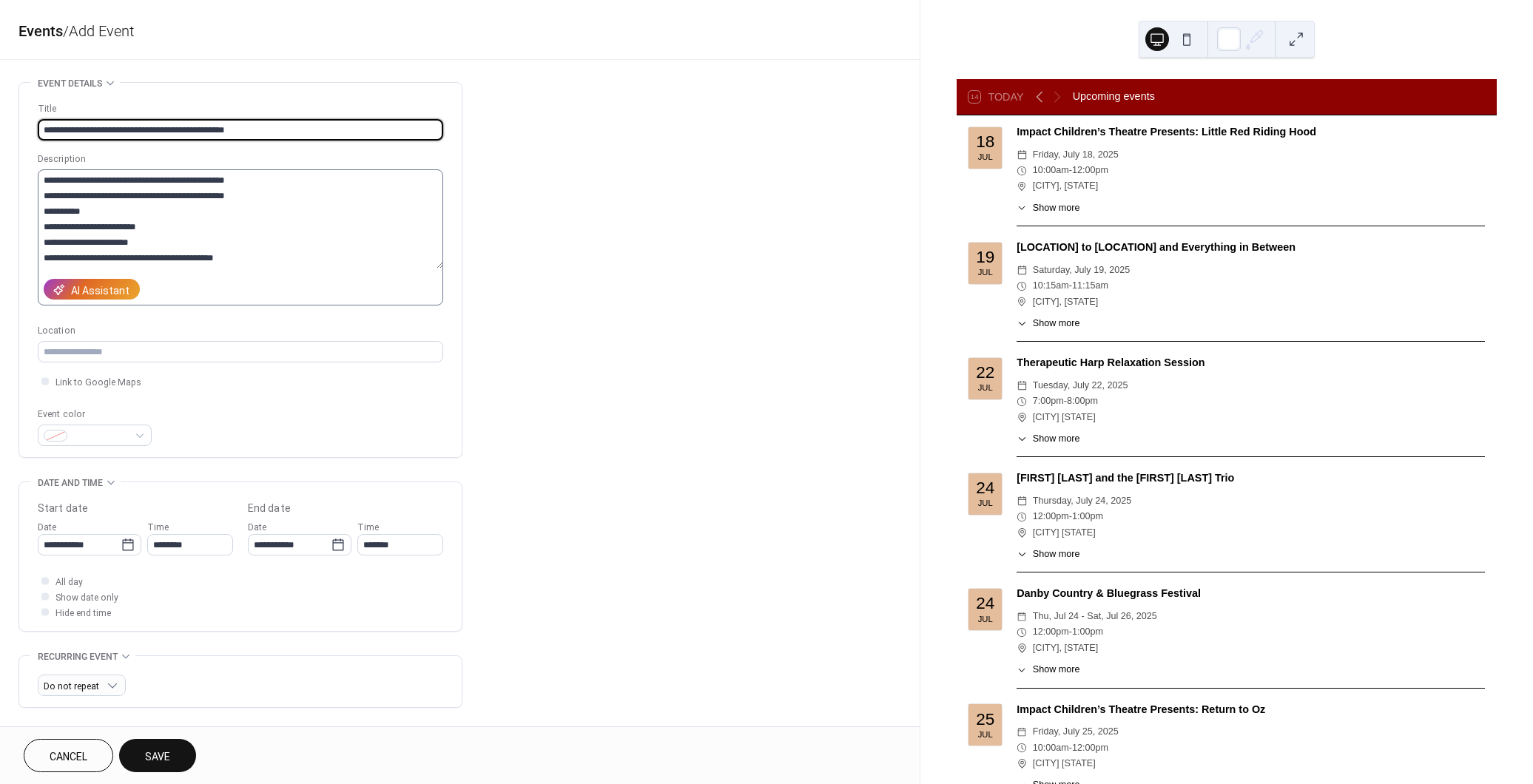 type on "**********" 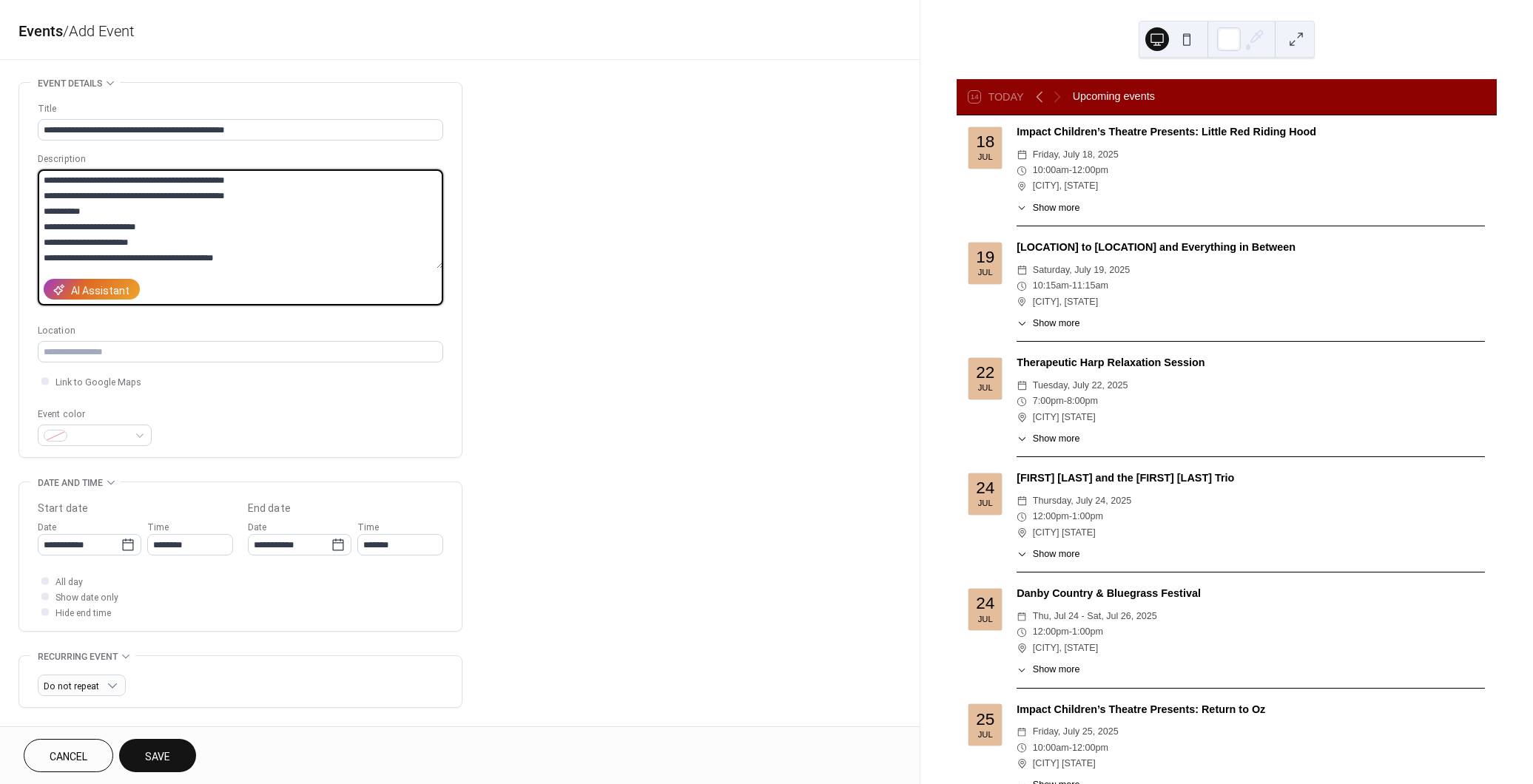 drag, startPoint x: 148, startPoint y: 195, endPoint x: 1, endPoint y: 166, distance: 149.8332 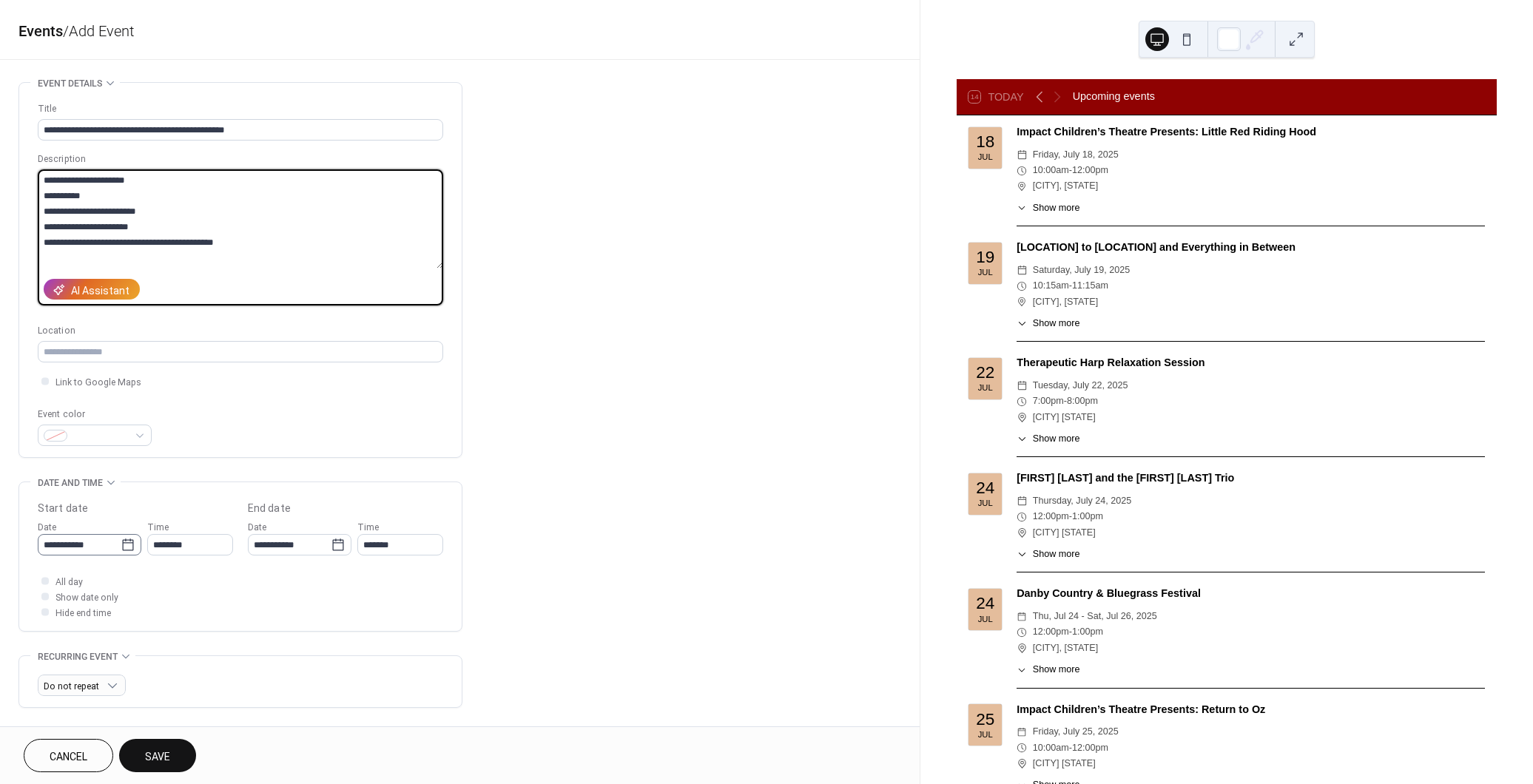 type on "**********" 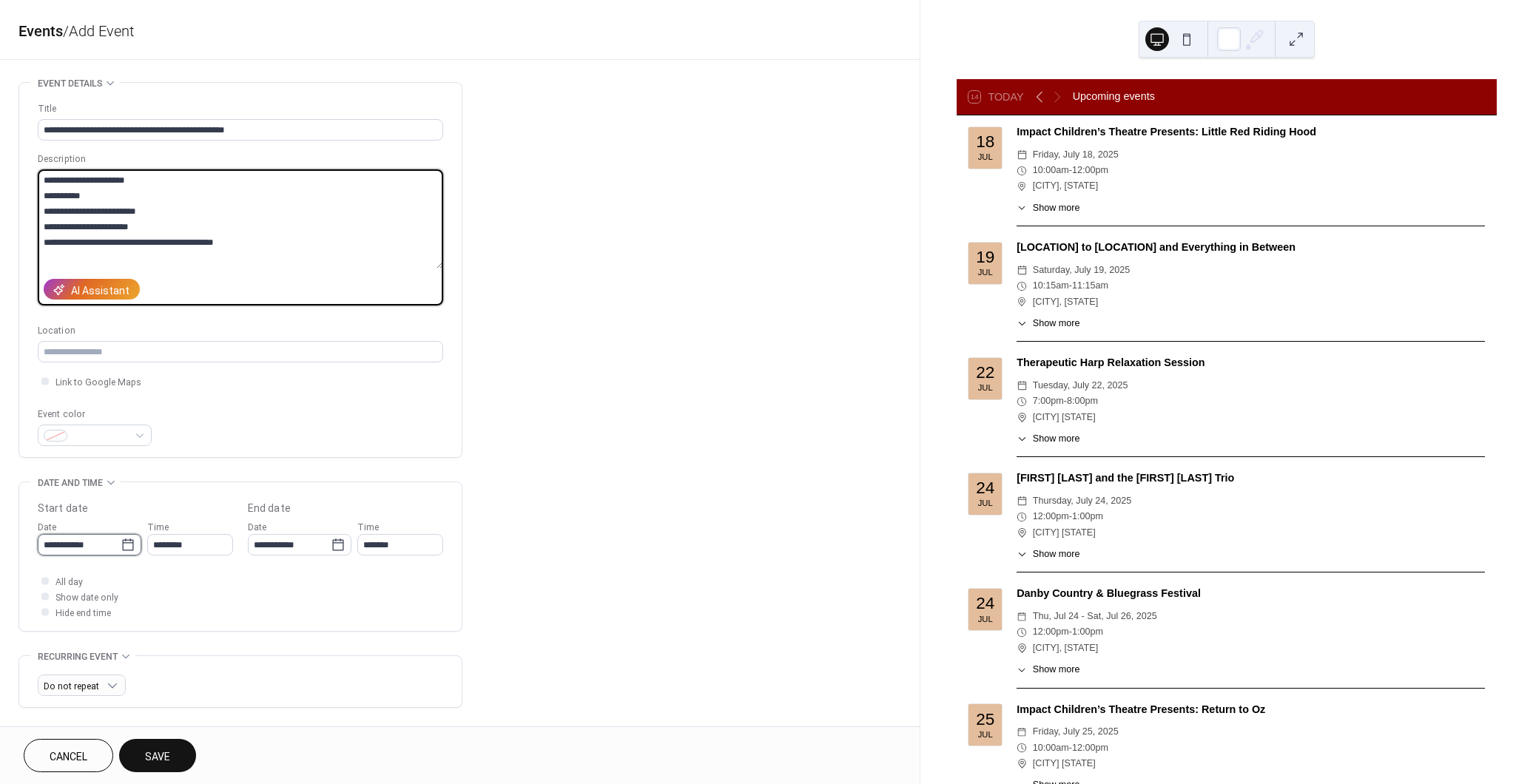 click on "**********" at bounding box center [79, 544] 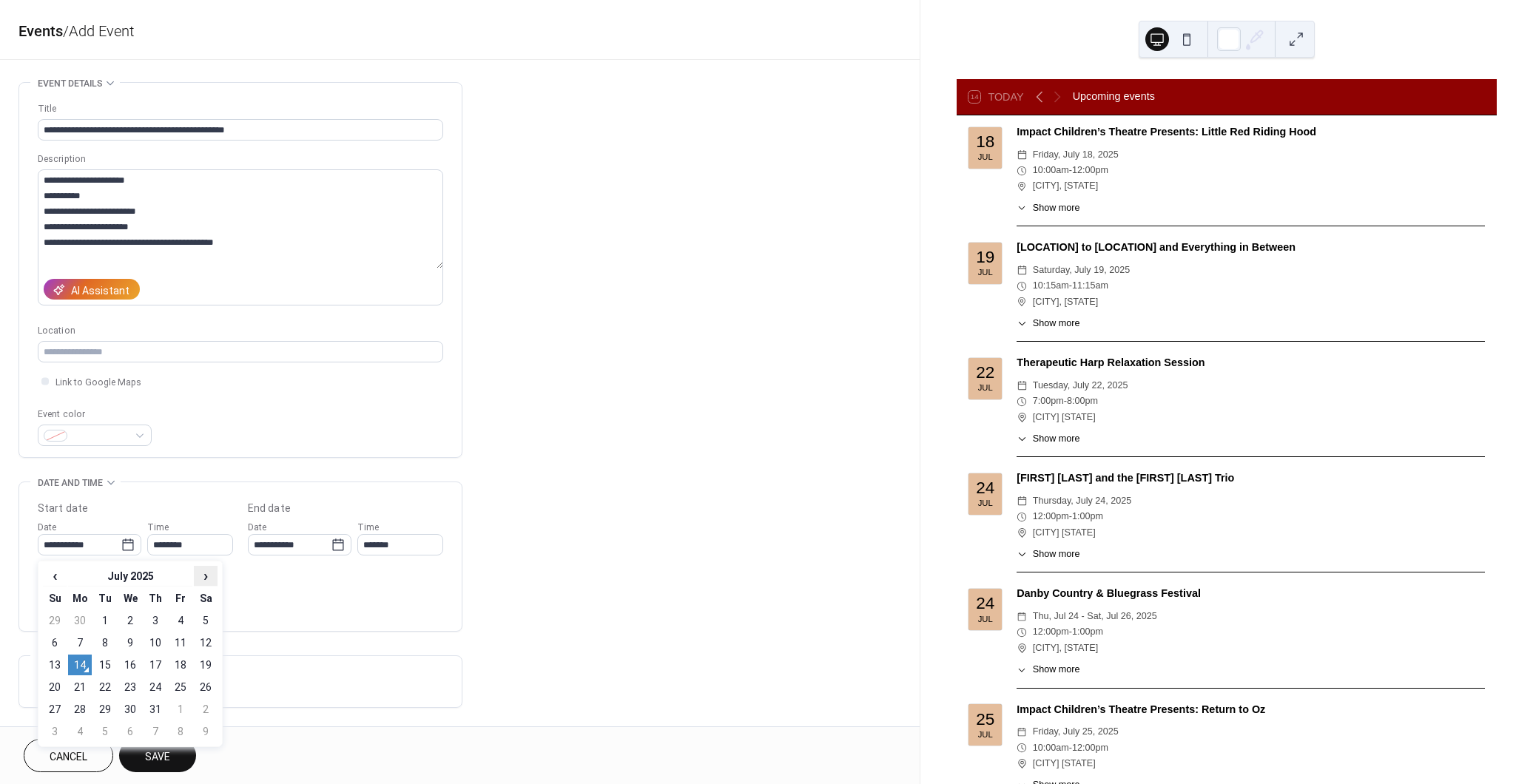 click on "›" at bounding box center (206, 575) 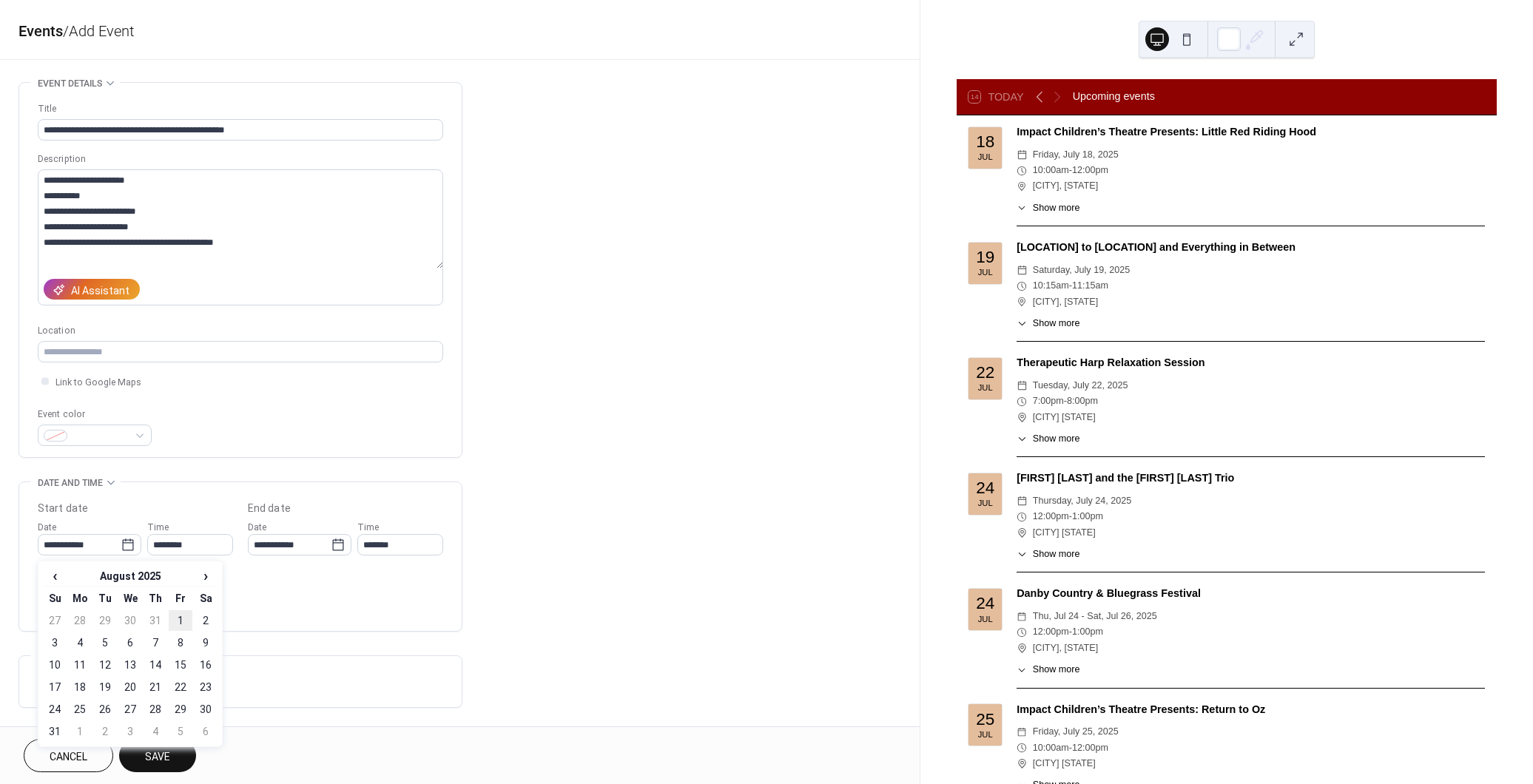 click on "1" at bounding box center (181, 621) 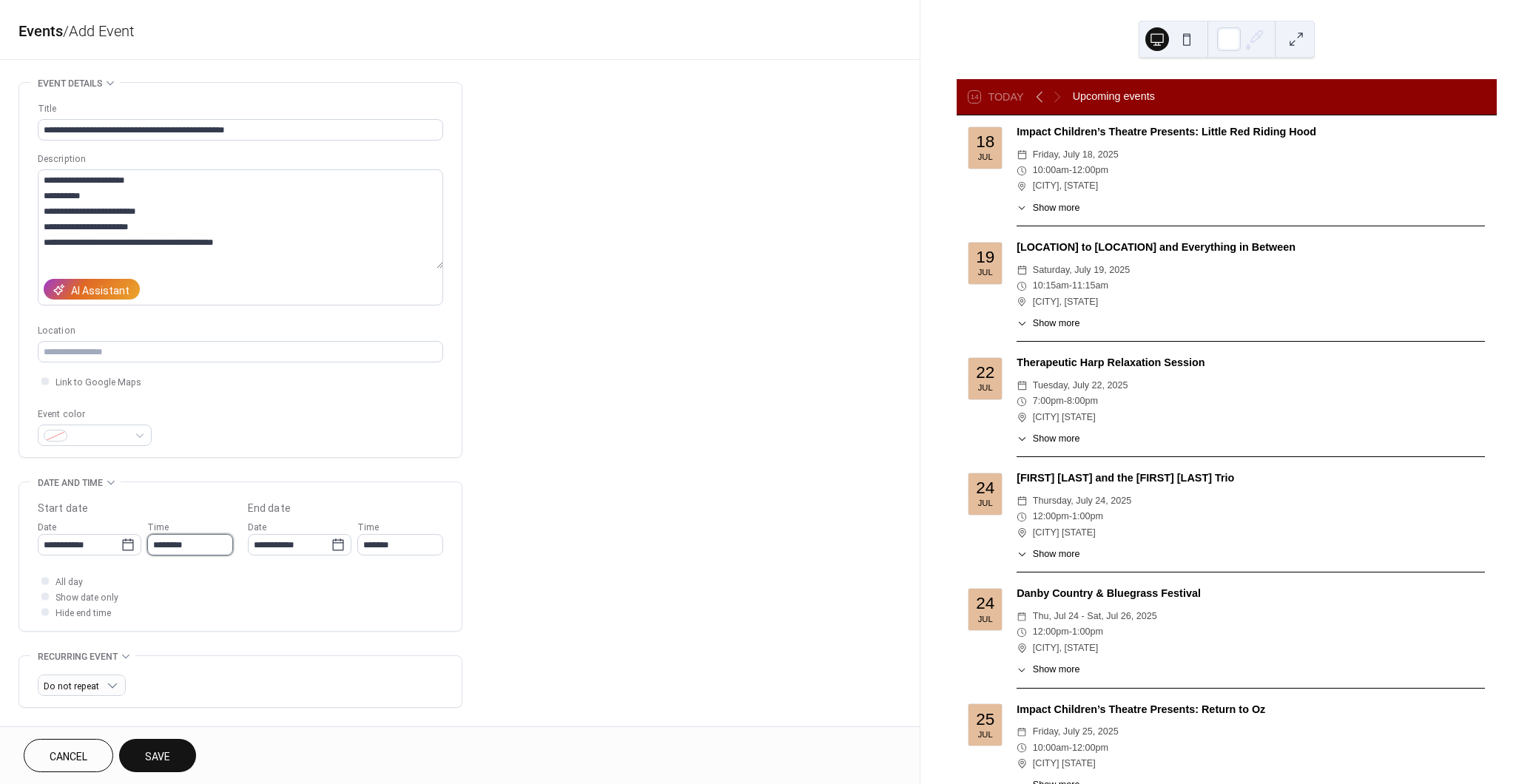 click on "********" at bounding box center [190, 544] 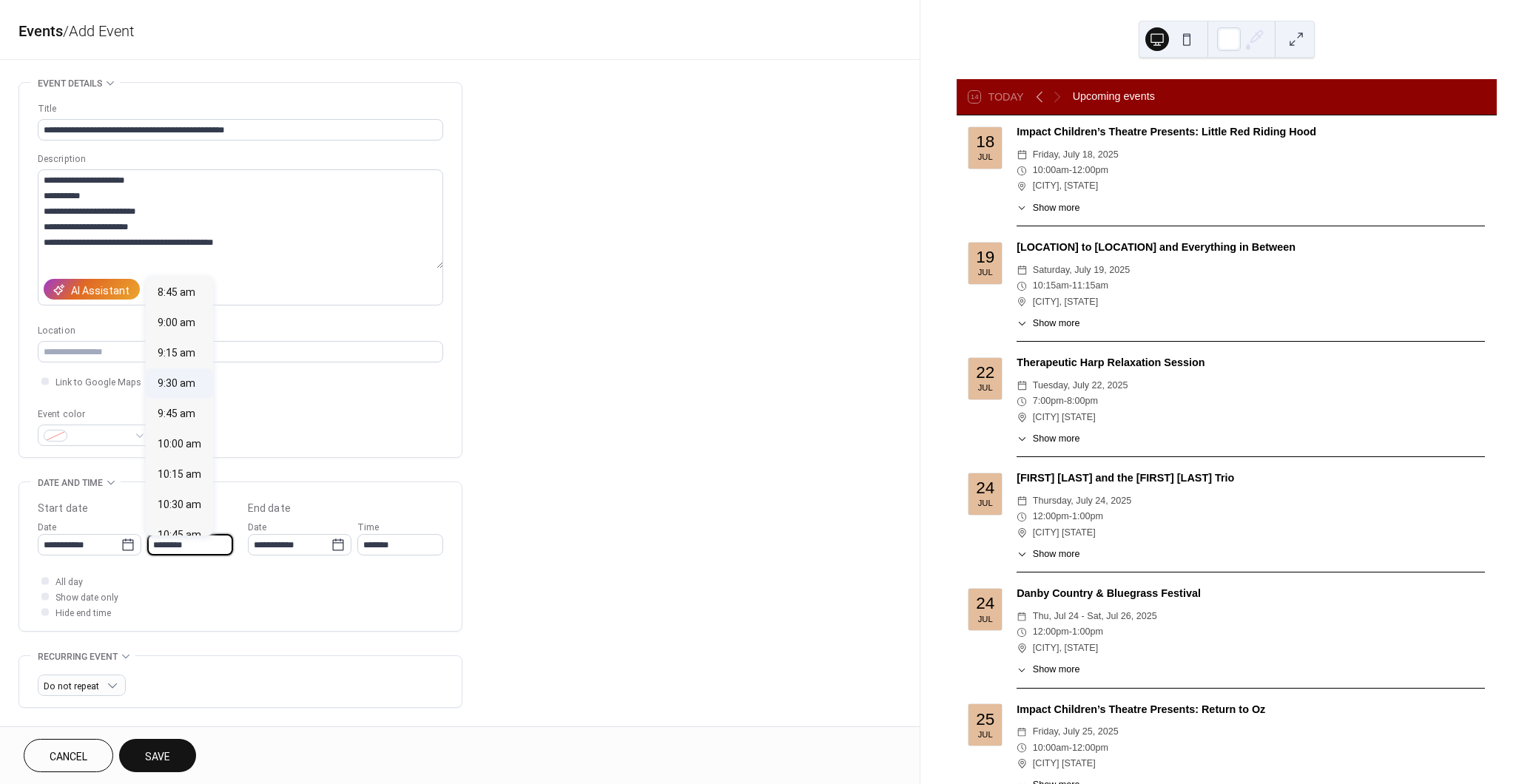 scroll, scrollTop: 1105, scrollLeft: 0, axis: vertical 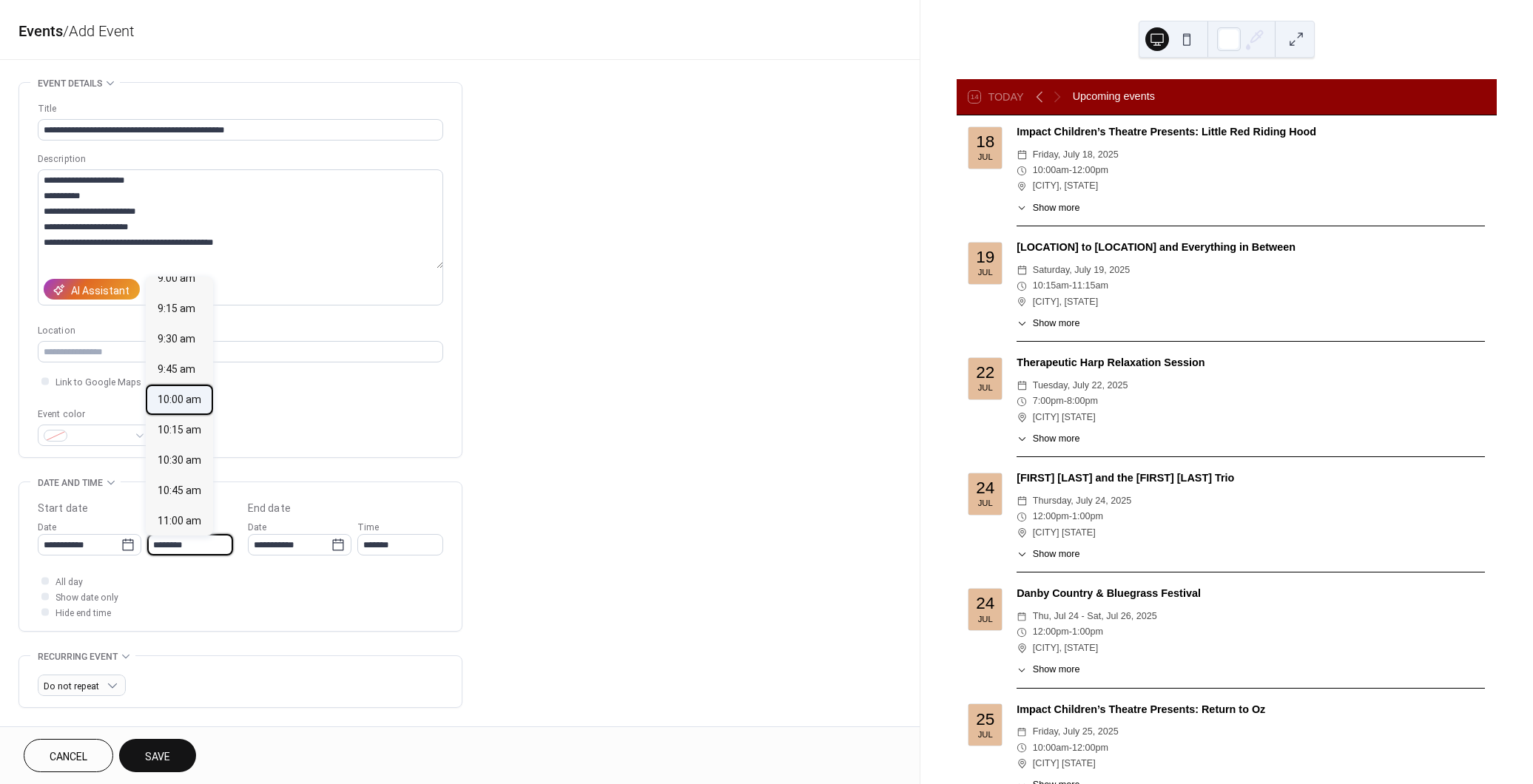 click on "10:00 am" at bounding box center [179, 399] 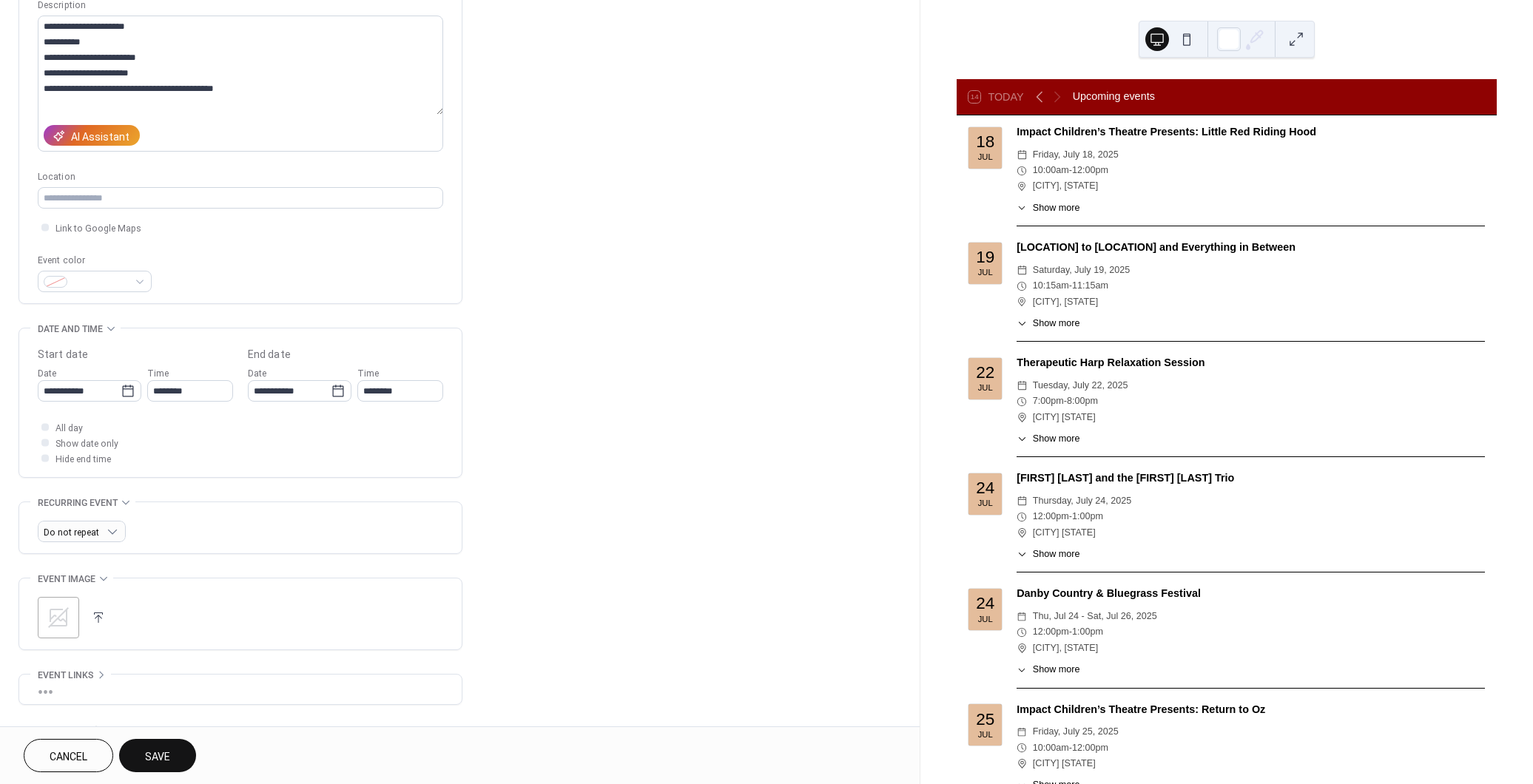 scroll, scrollTop: 222, scrollLeft: 0, axis: vertical 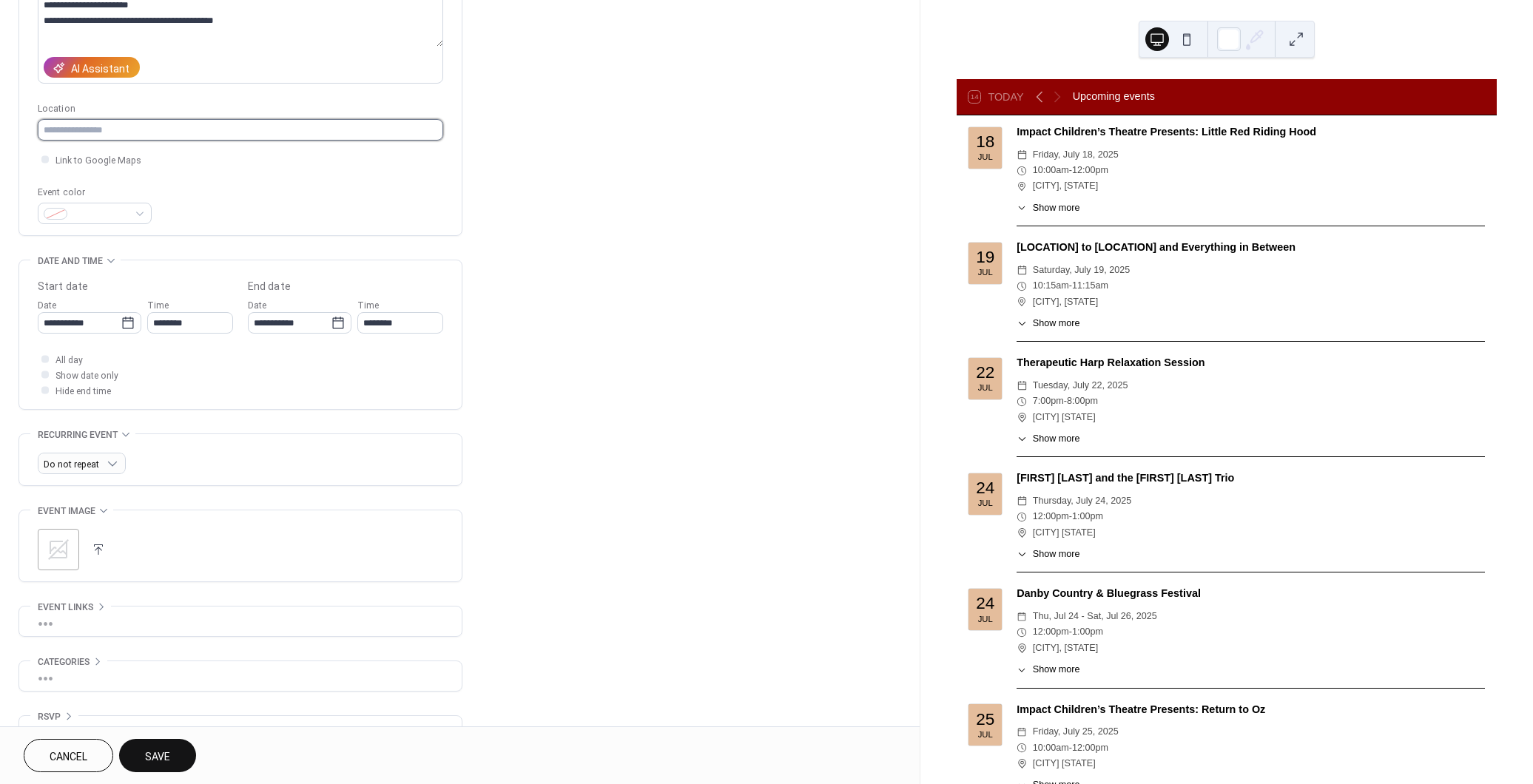 click at bounding box center (240, 129) 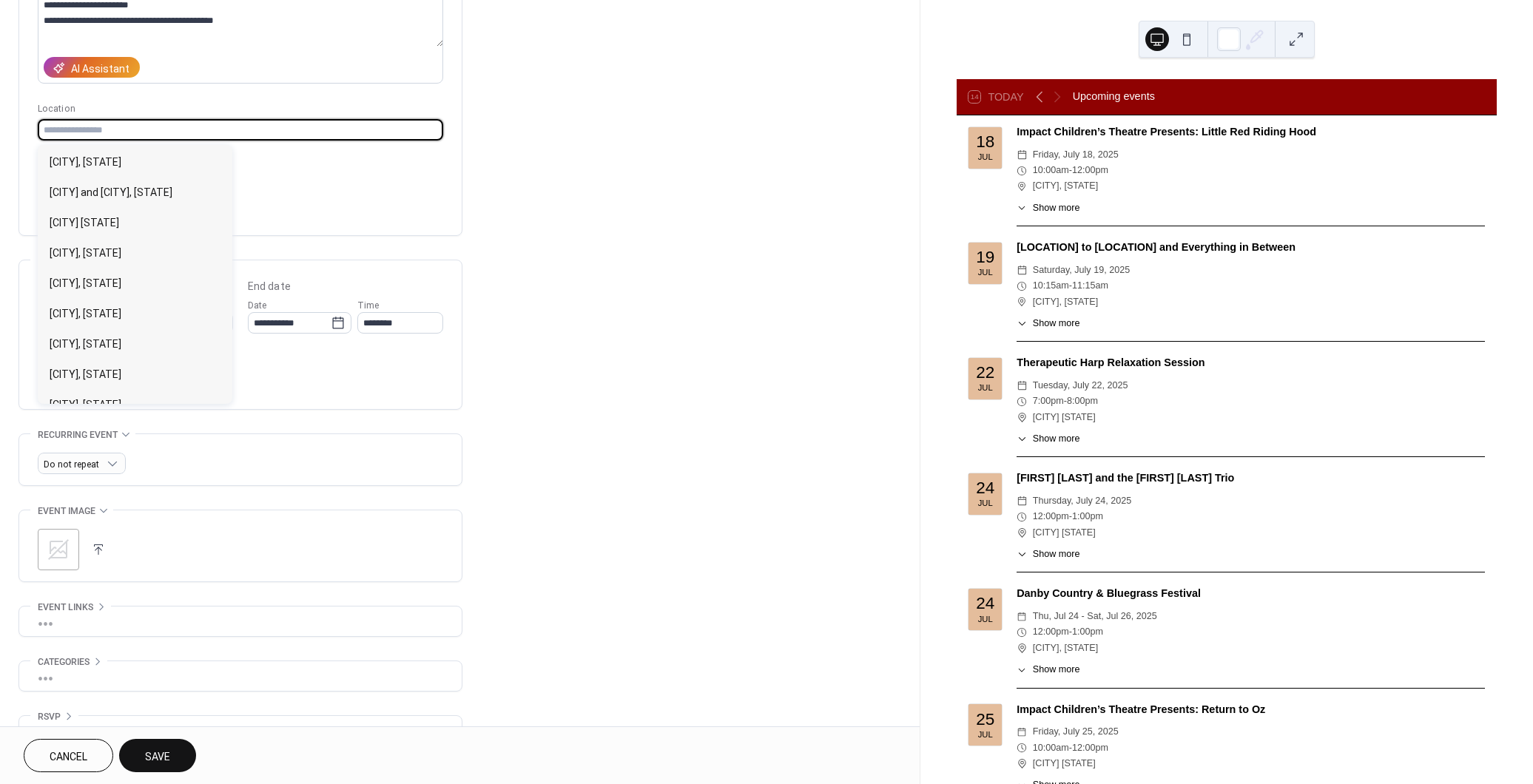 scroll, scrollTop: 399, scrollLeft: 0, axis: vertical 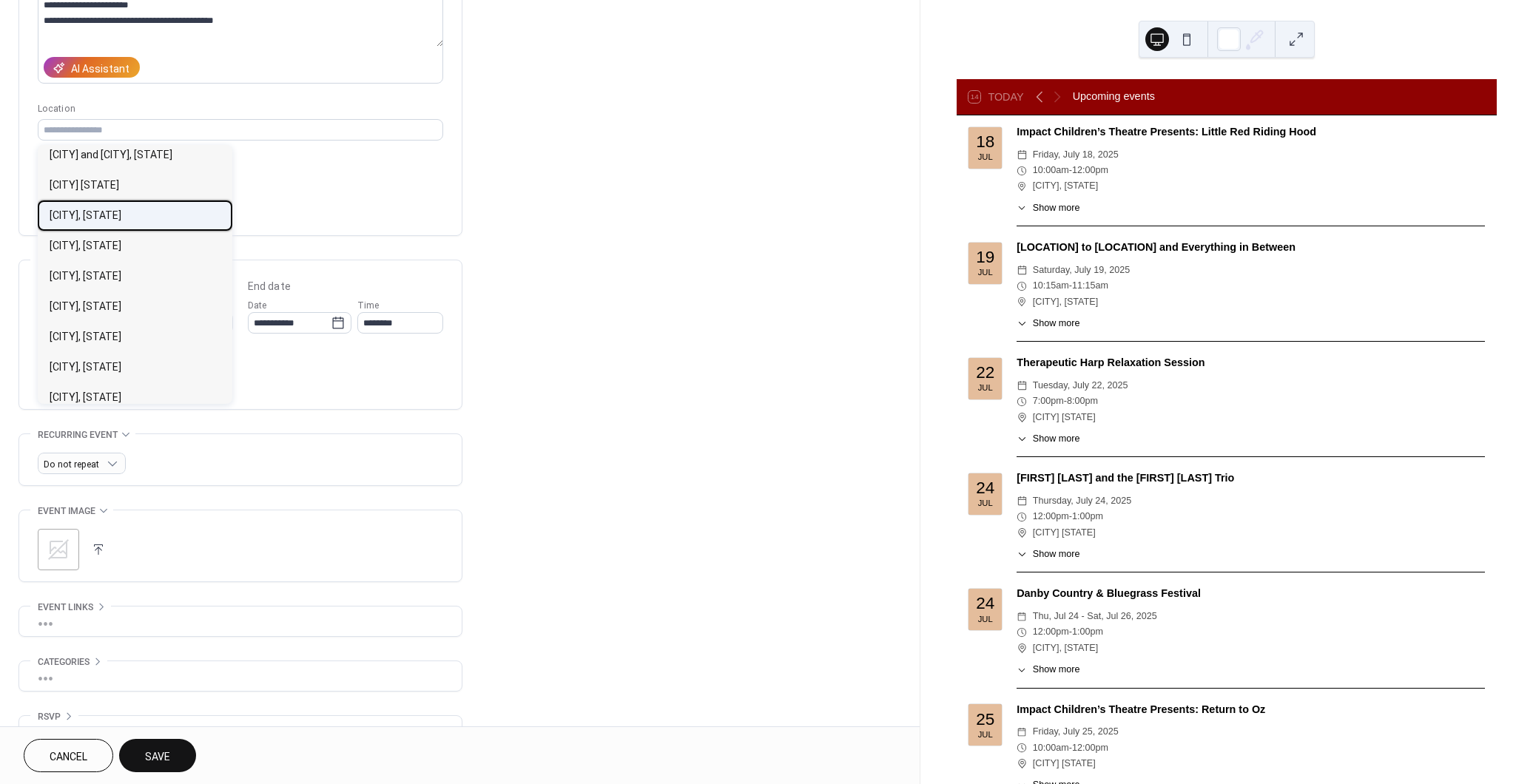 click on "[CITY], [STATE]" at bounding box center (85, 215) 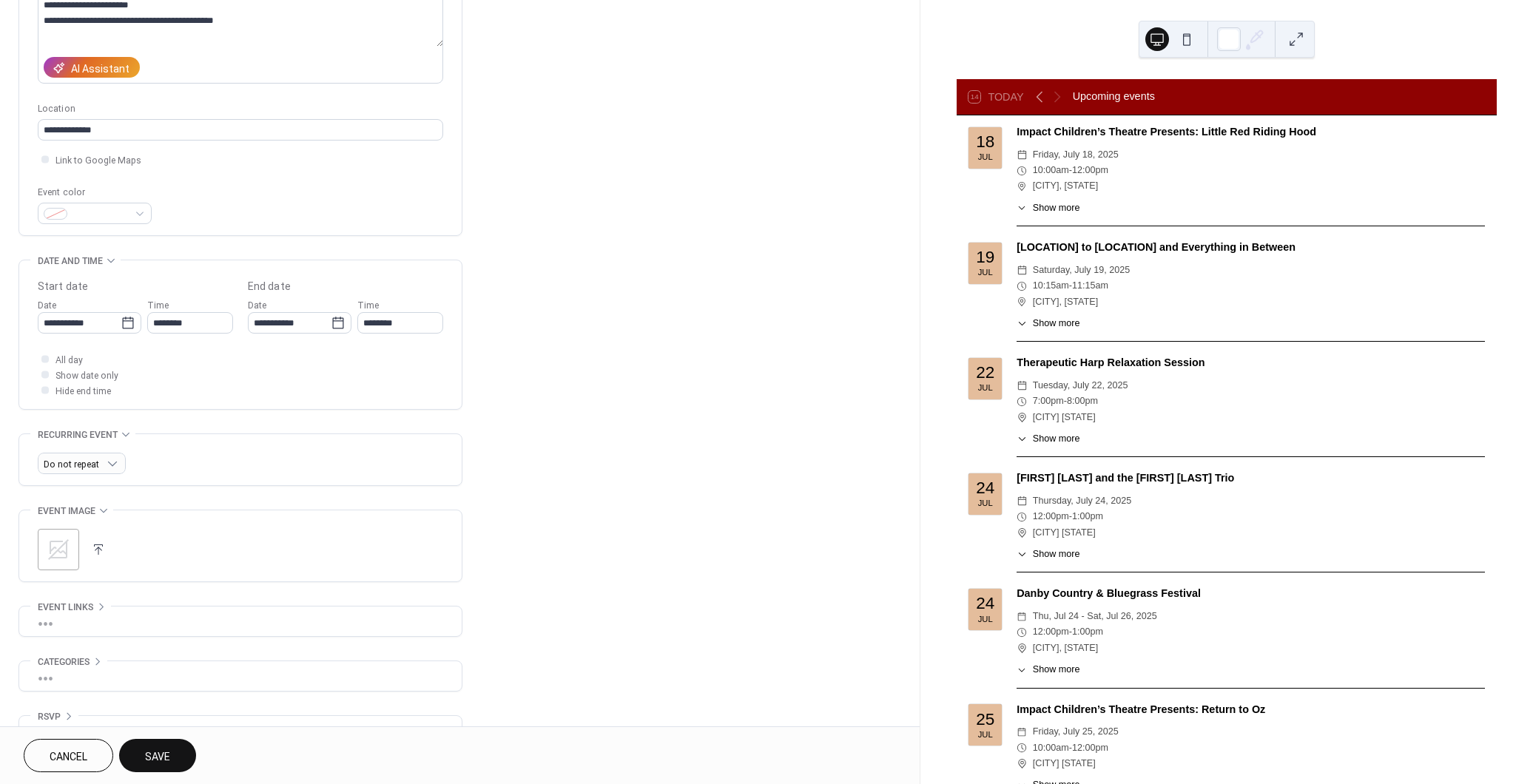 click on "Save" at bounding box center [158, 757] 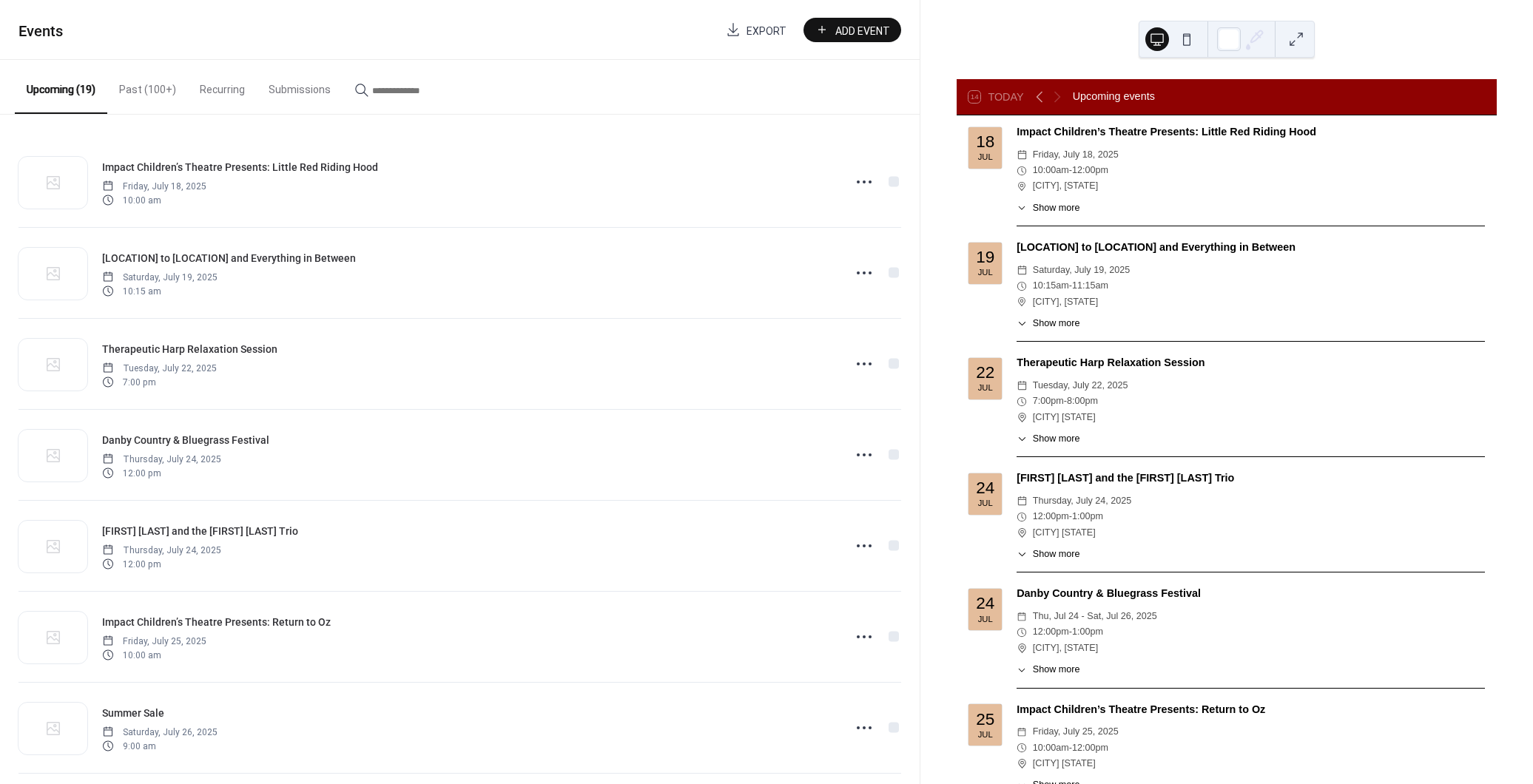 click on "Add Event" at bounding box center (863, 30) 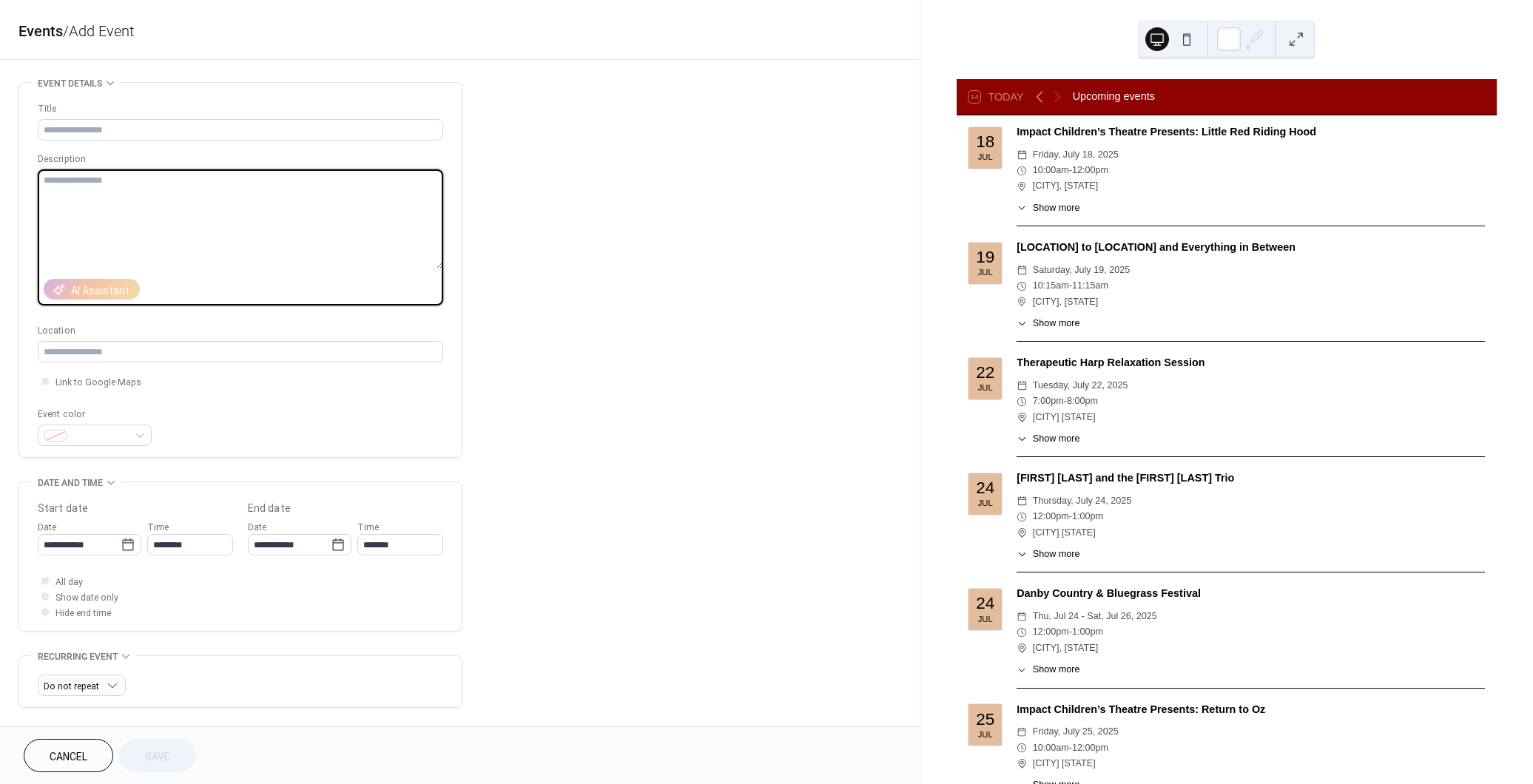 paste on "**********" 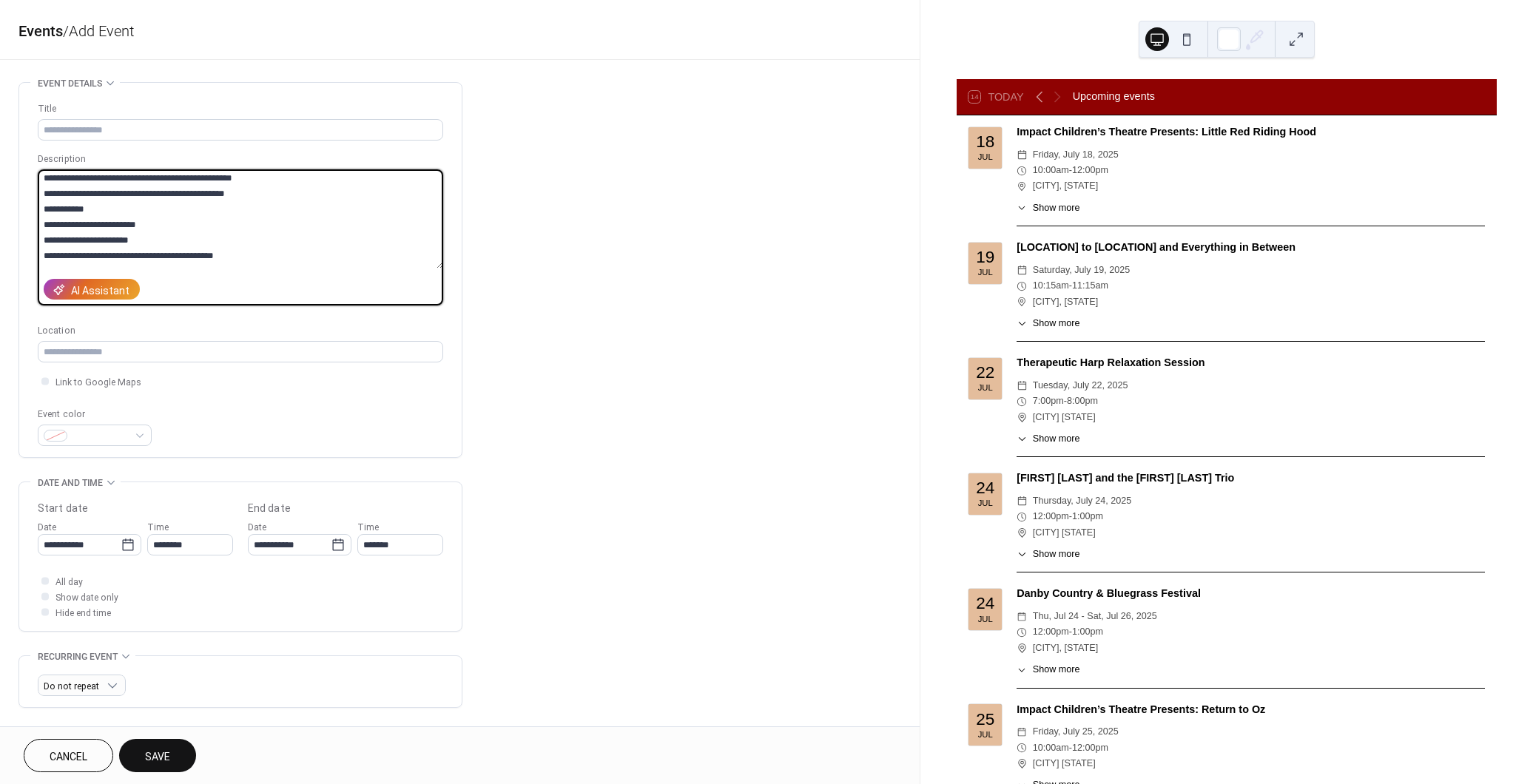 scroll, scrollTop: 0, scrollLeft: 0, axis: both 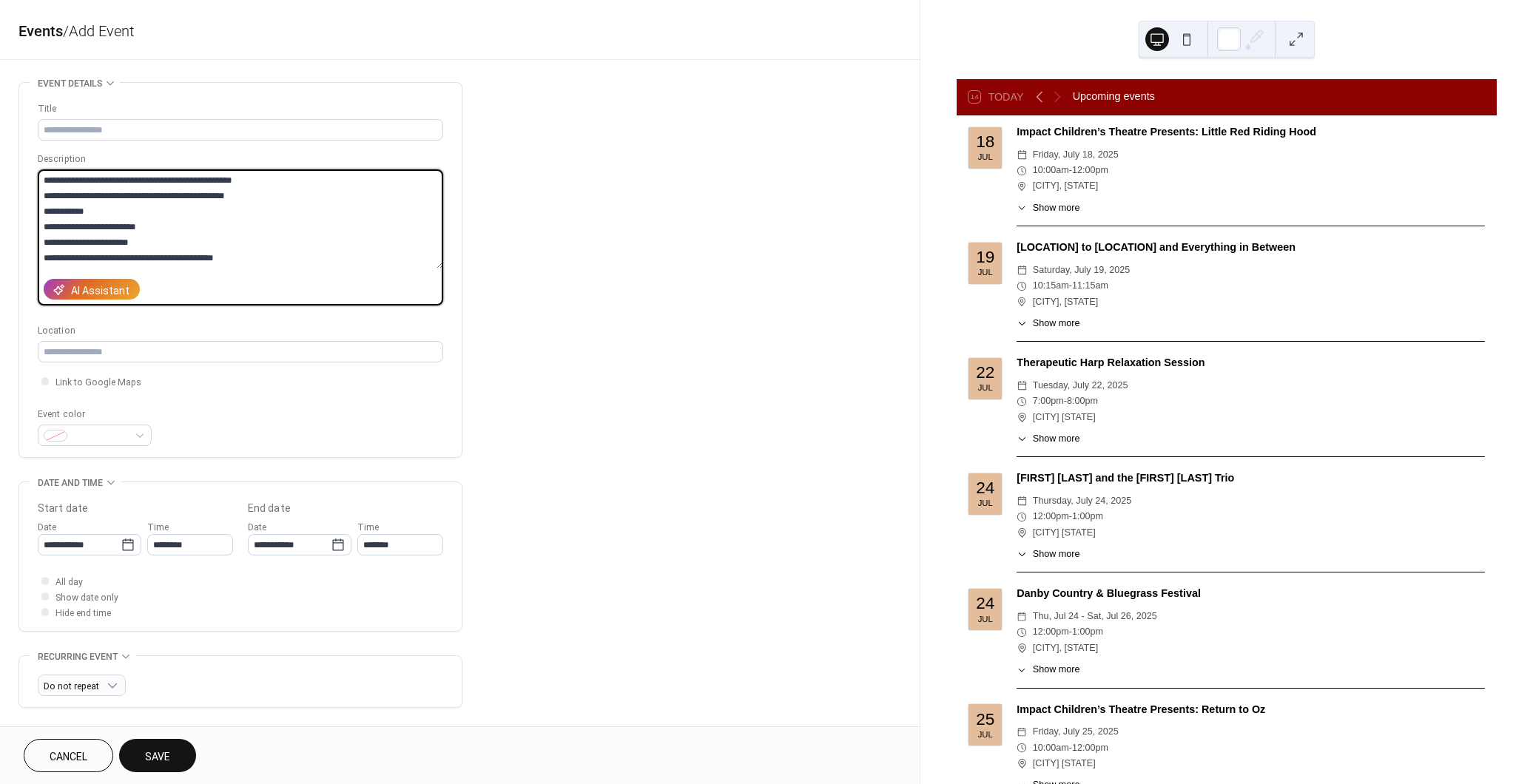 drag, startPoint x: 289, startPoint y: 179, endPoint x: -42, endPoint y: 170, distance: 331.12233 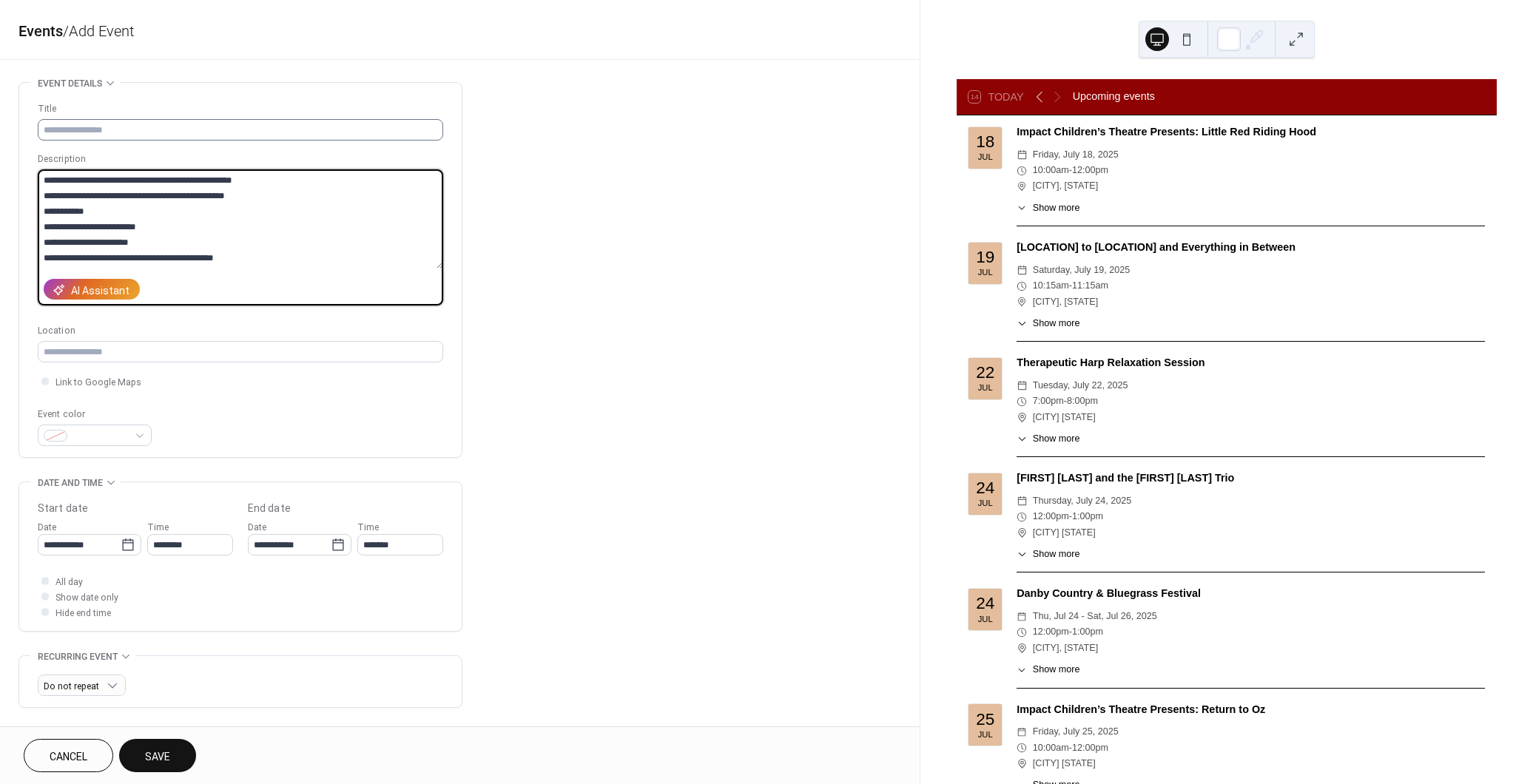 type on "**********" 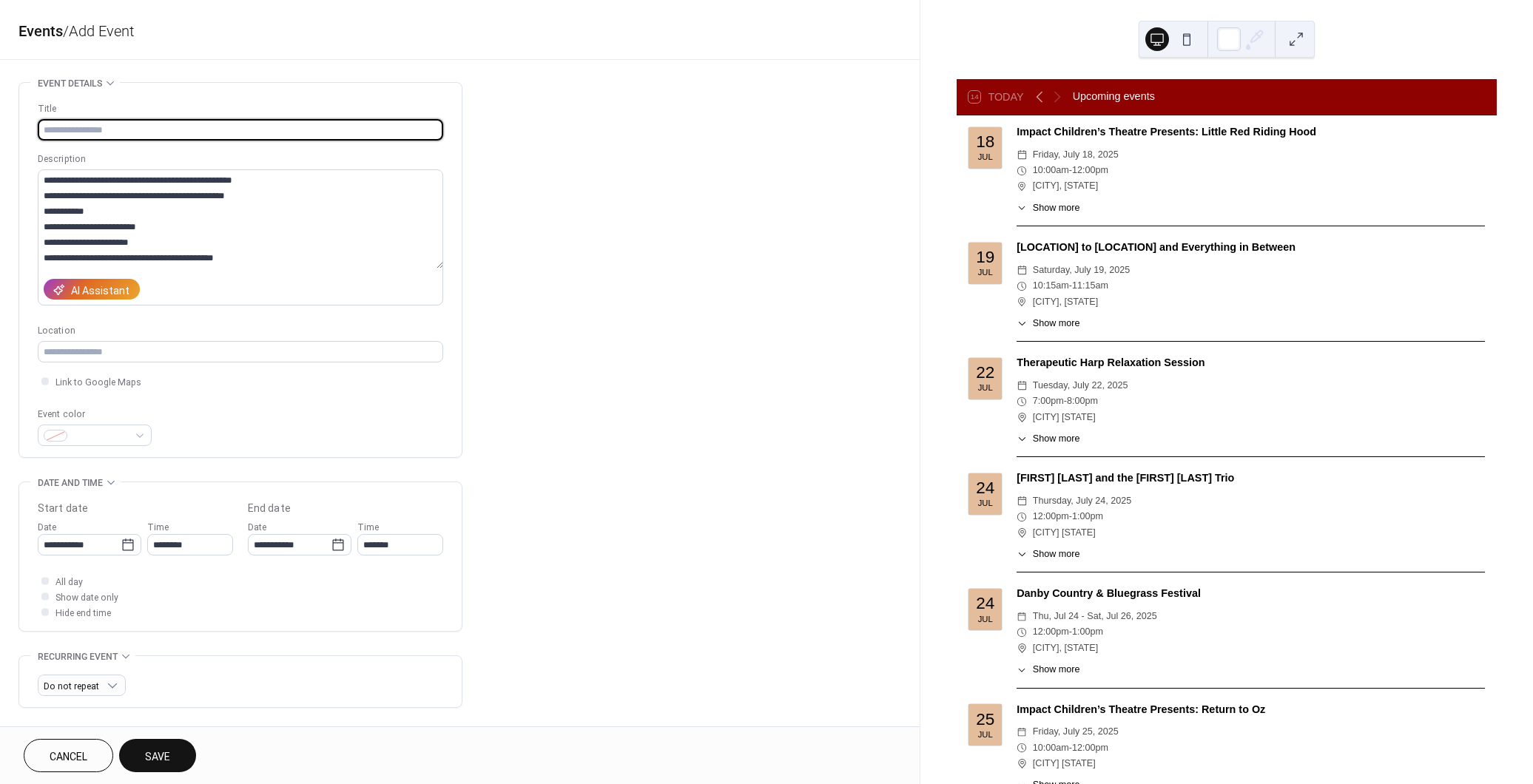 paste on "**********" 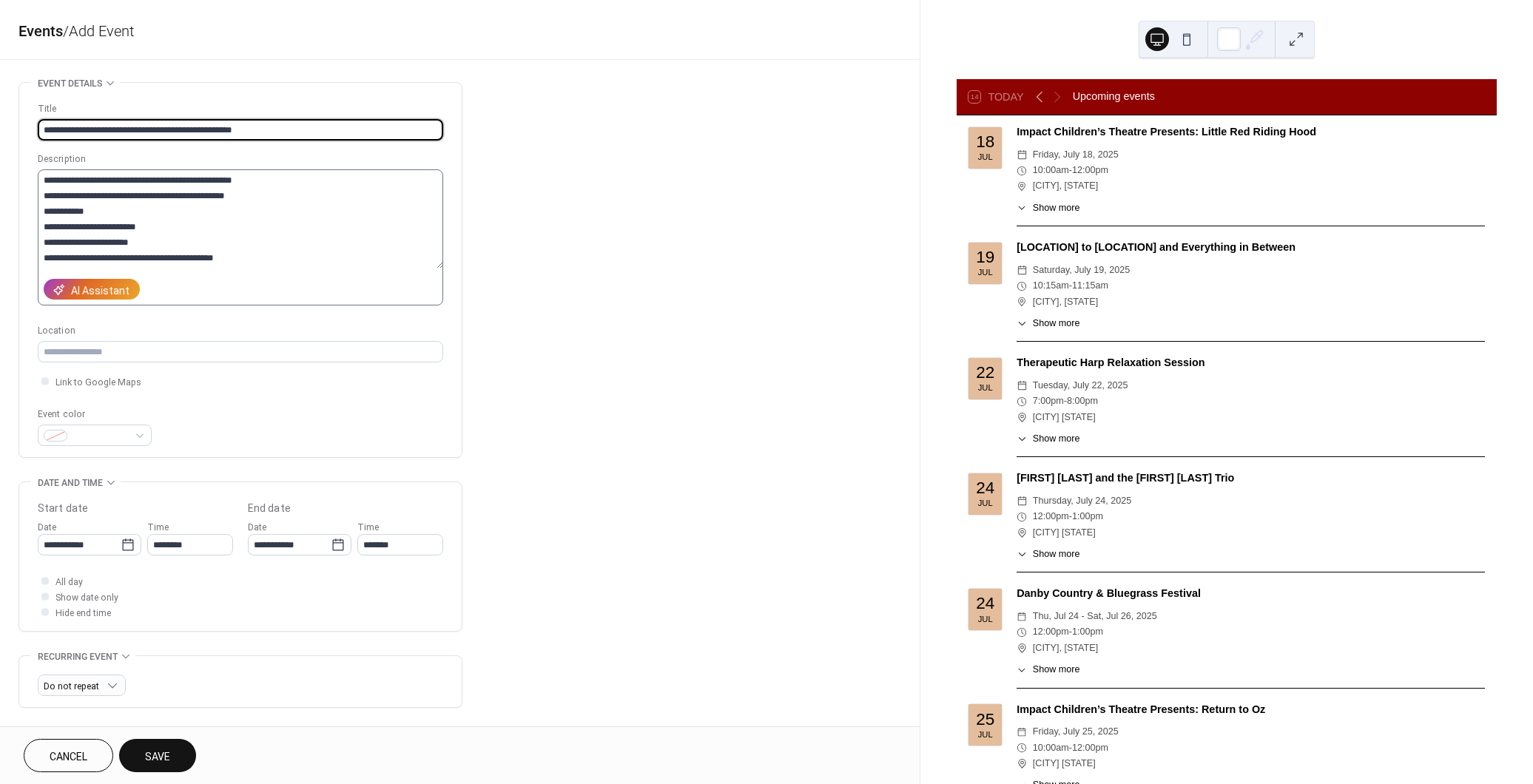 type on "**********" 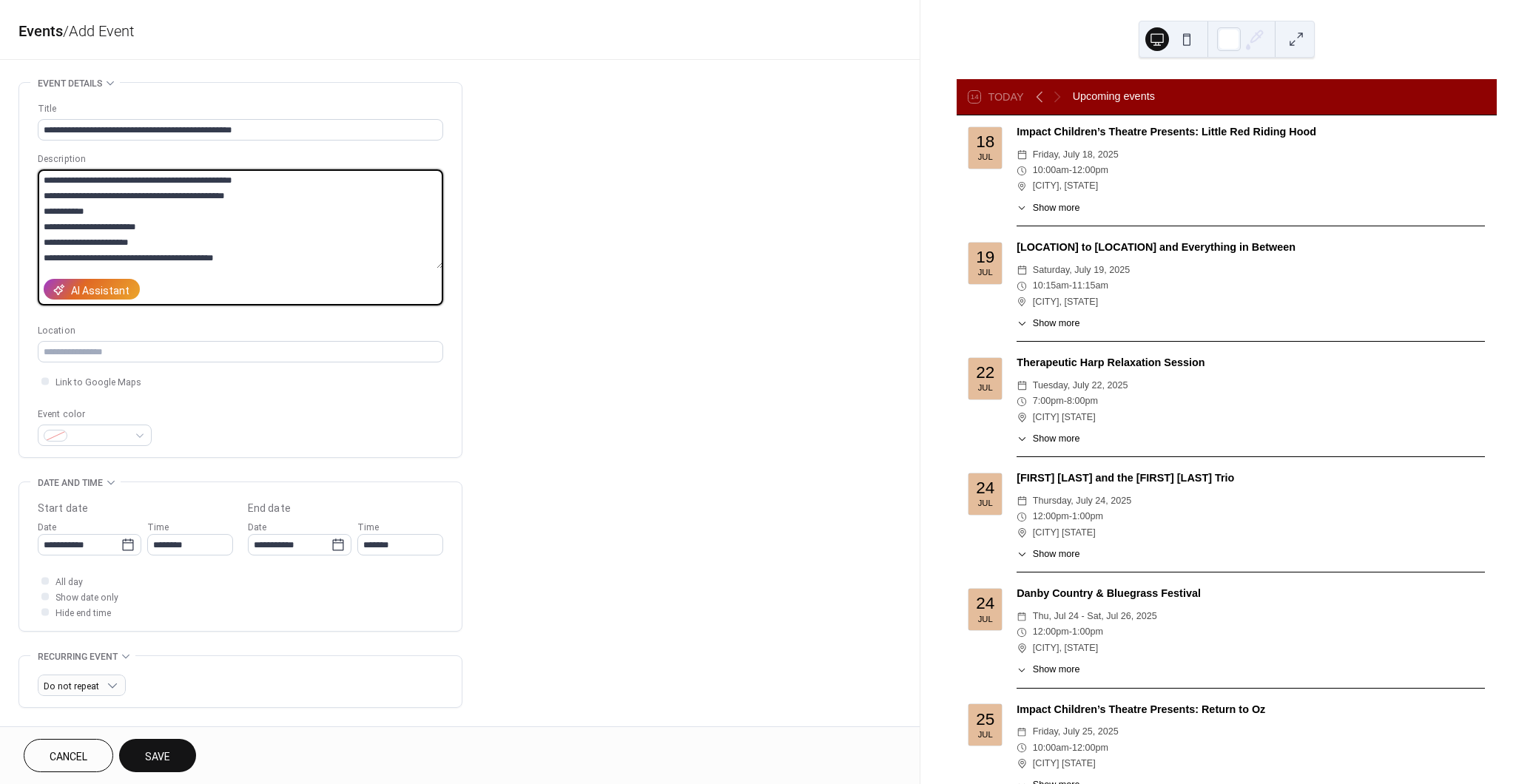 drag, startPoint x: 148, startPoint y: 197, endPoint x: -13, endPoint y: 166, distance: 163.95731 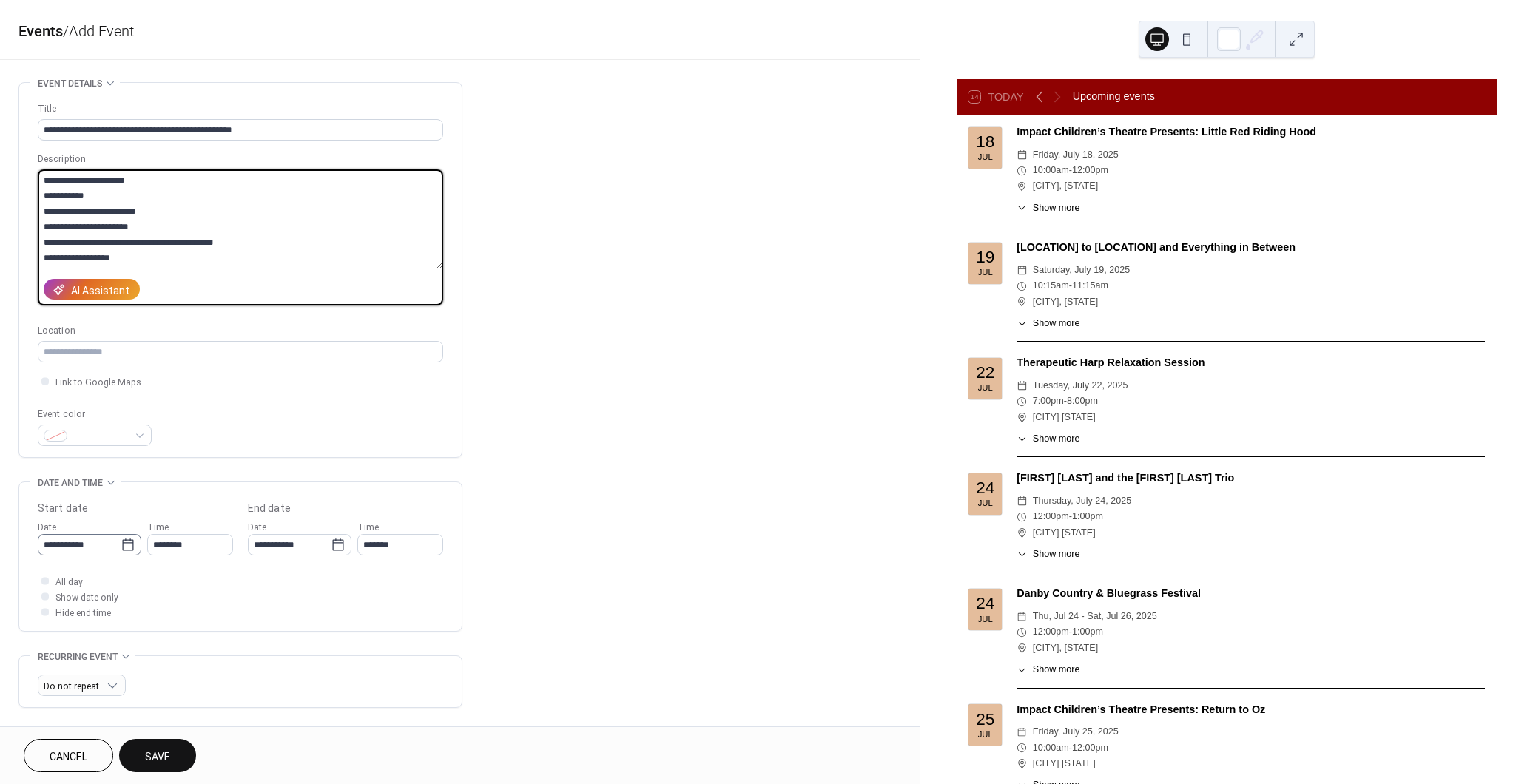 type on "**********" 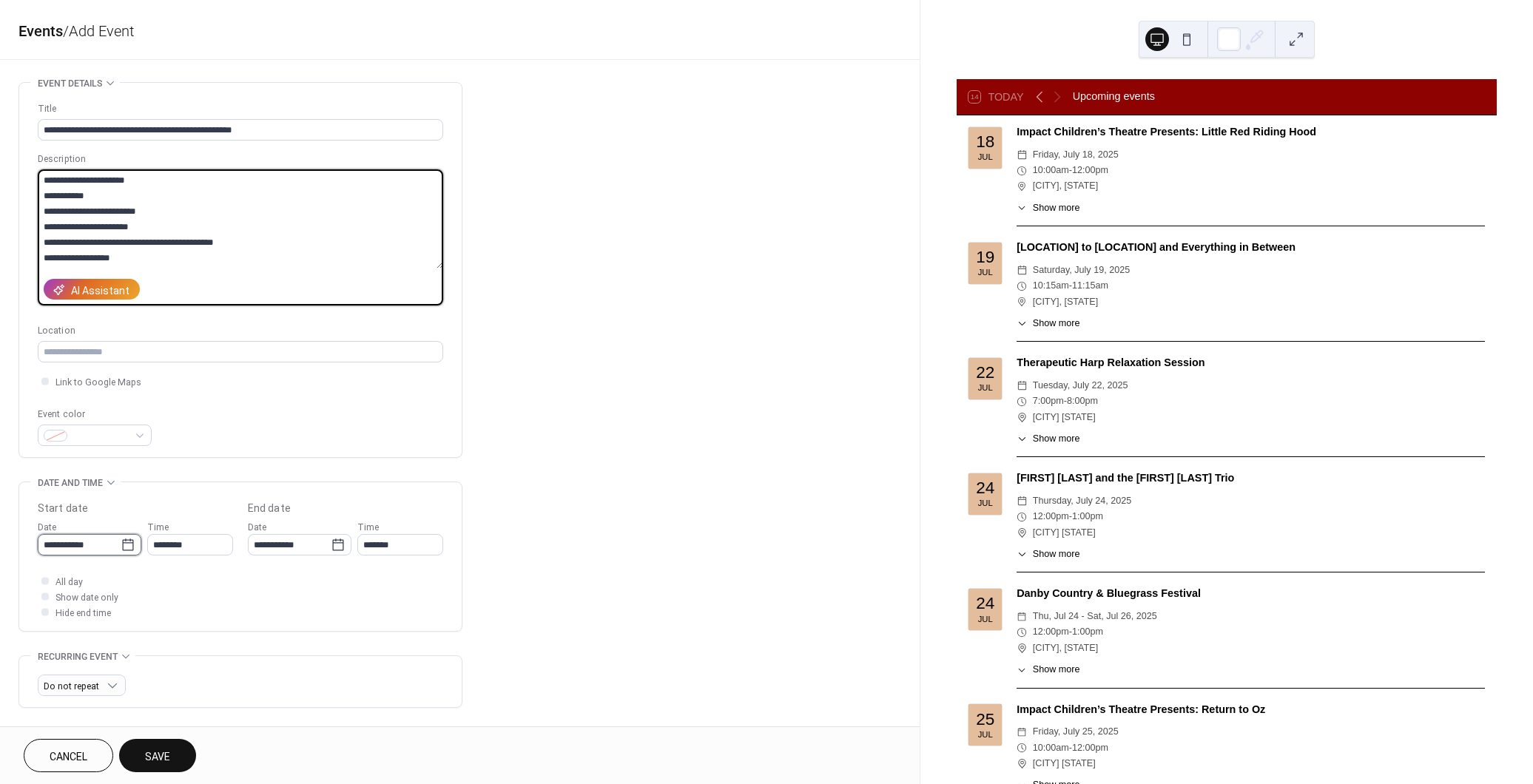 click on "**********" at bounding box center [79, 544] 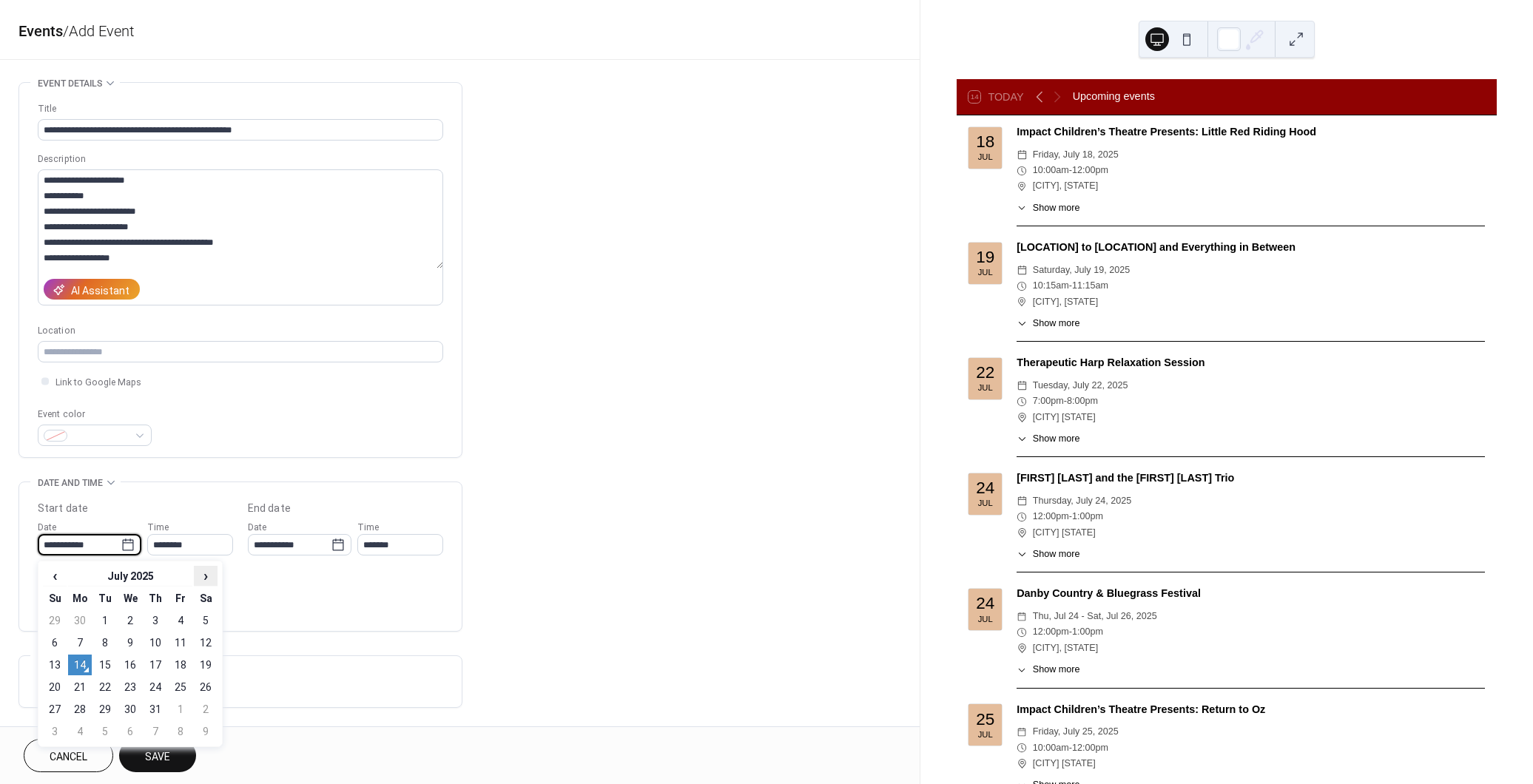 click on "›" at bounding box center (206, 575) 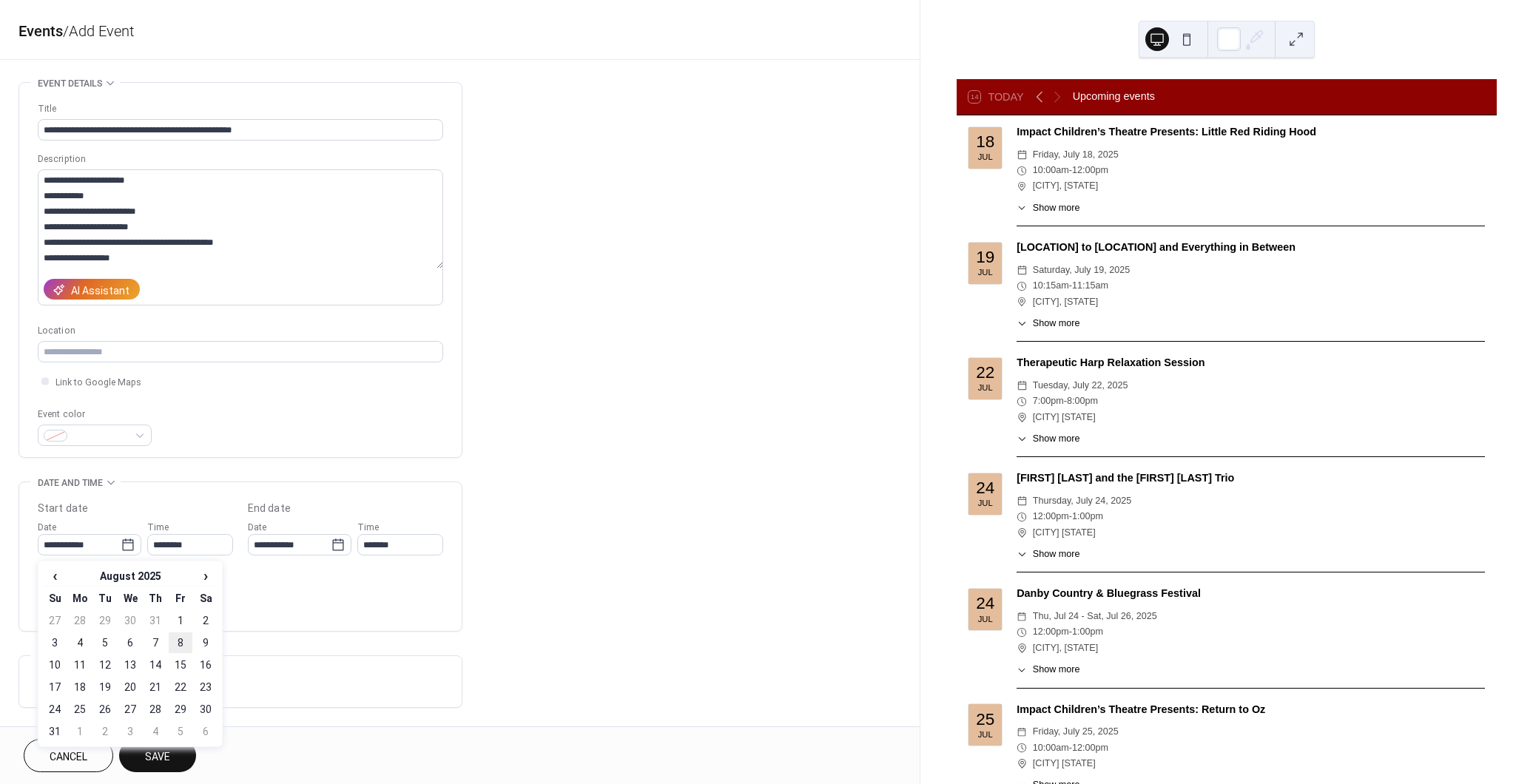 click on "8" at bounding box center (181, 643) 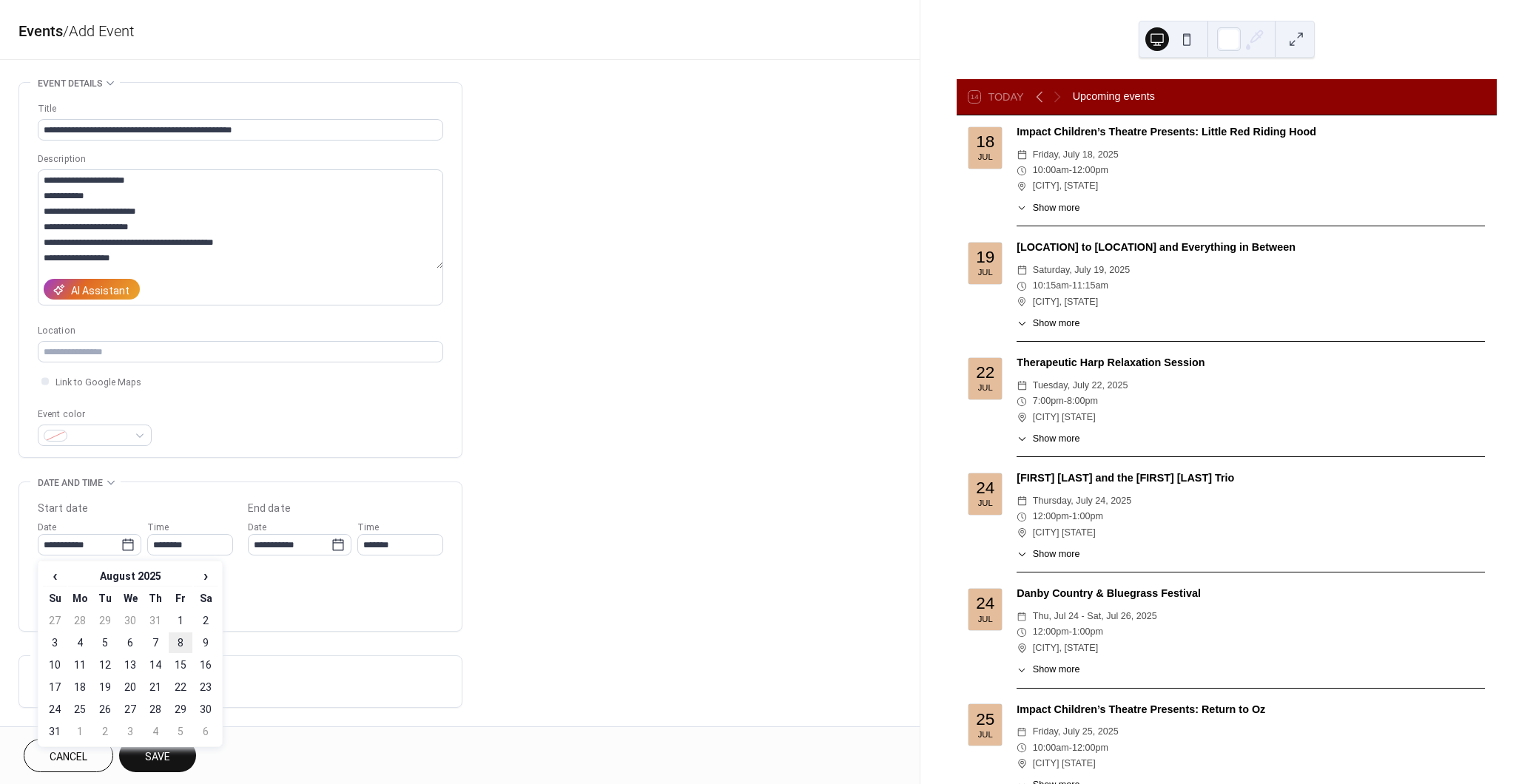 type on "**********" 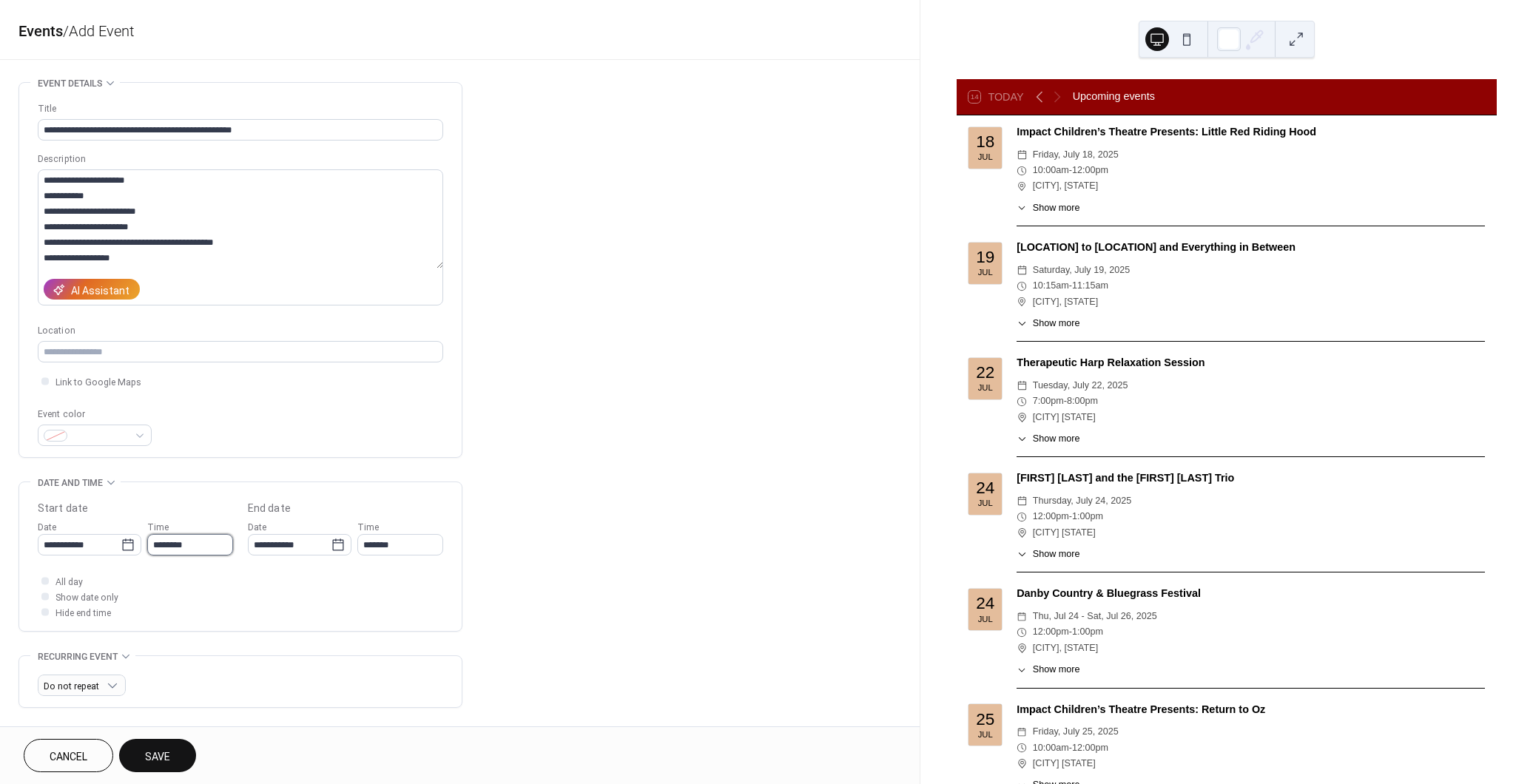 click on "********" at bounding box center (190, 544) 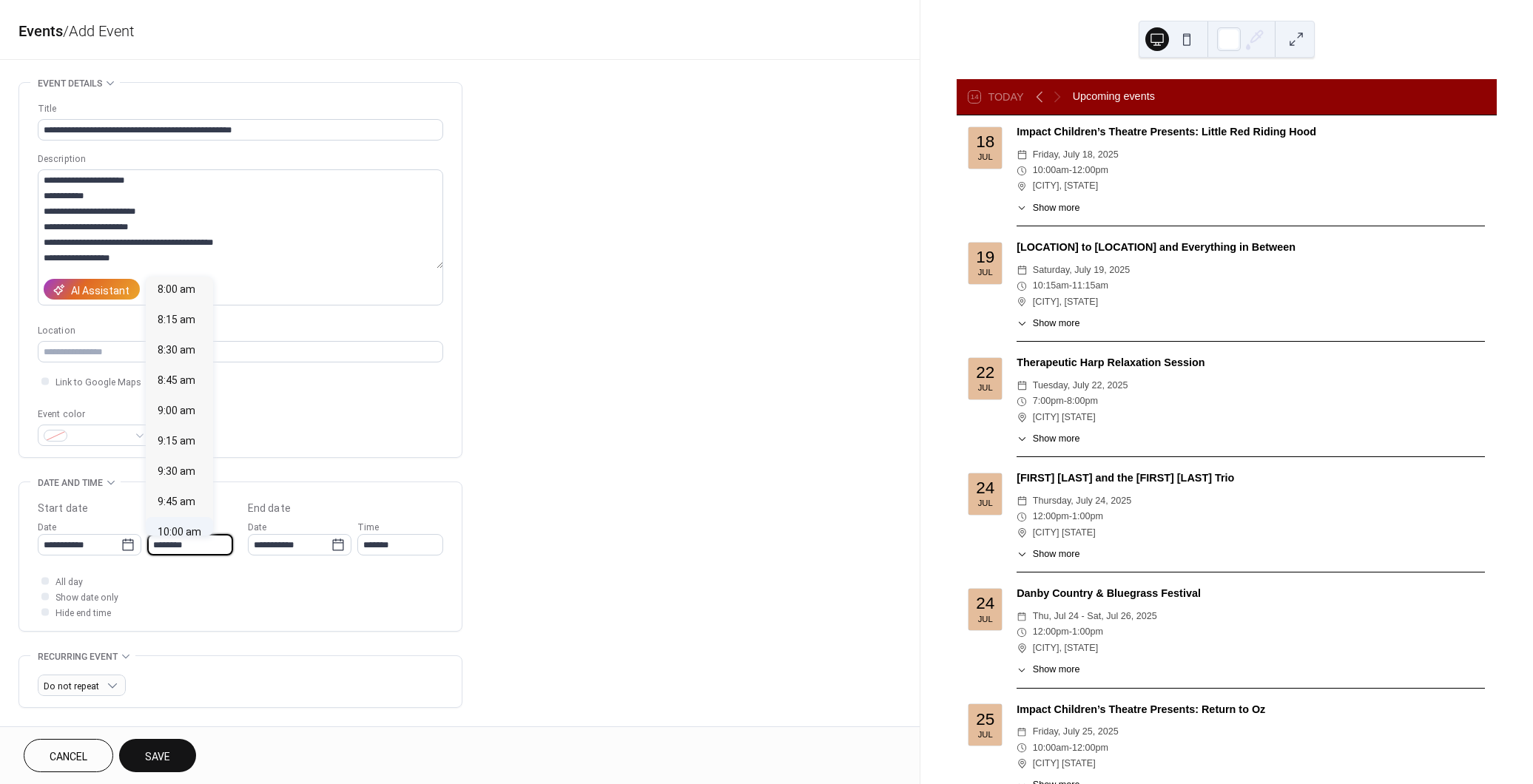 scroll, scrollTop: 972, scrollLeft: 0, axis: vertical 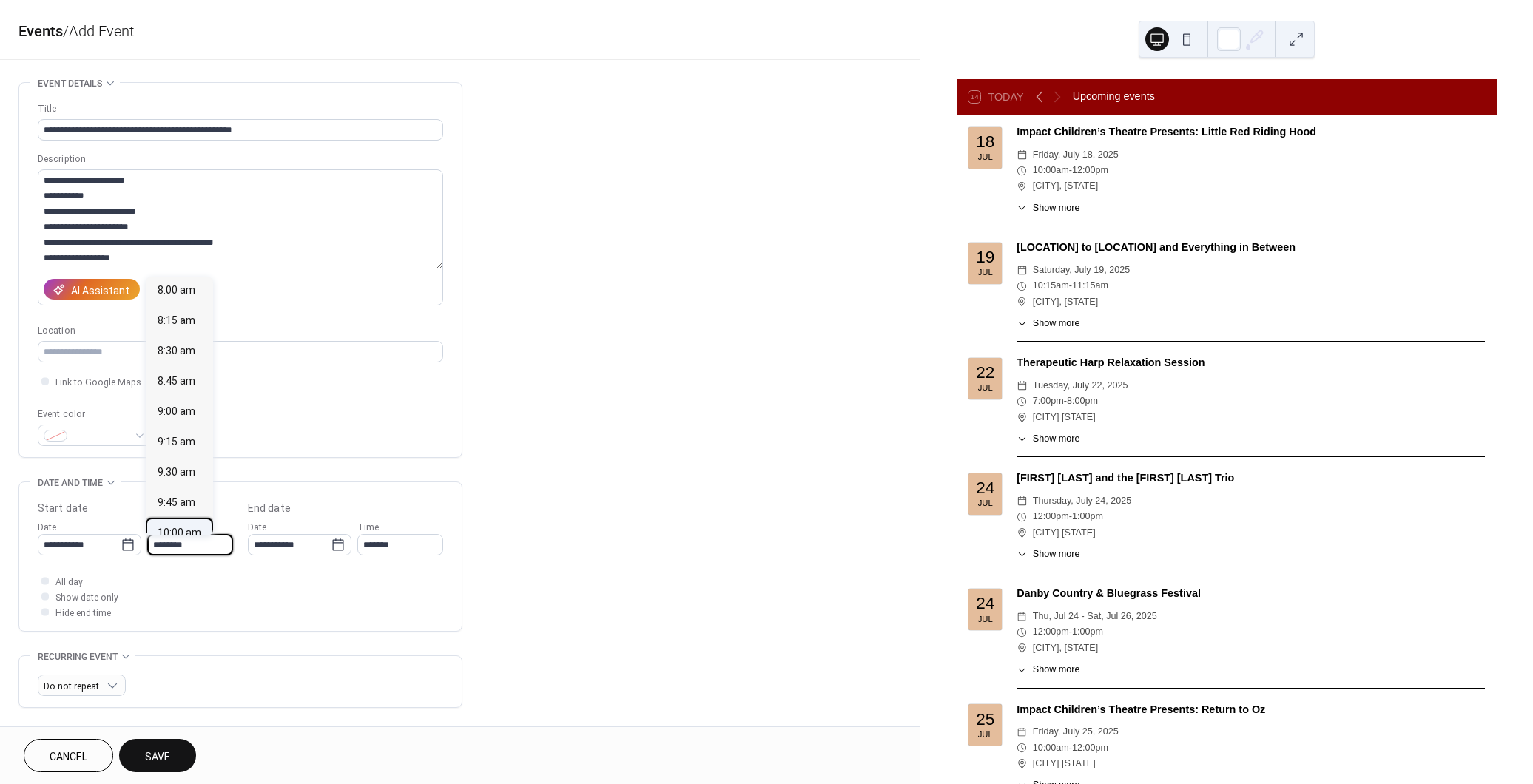 click on "10:00 am" at bounding box center (179, 533) 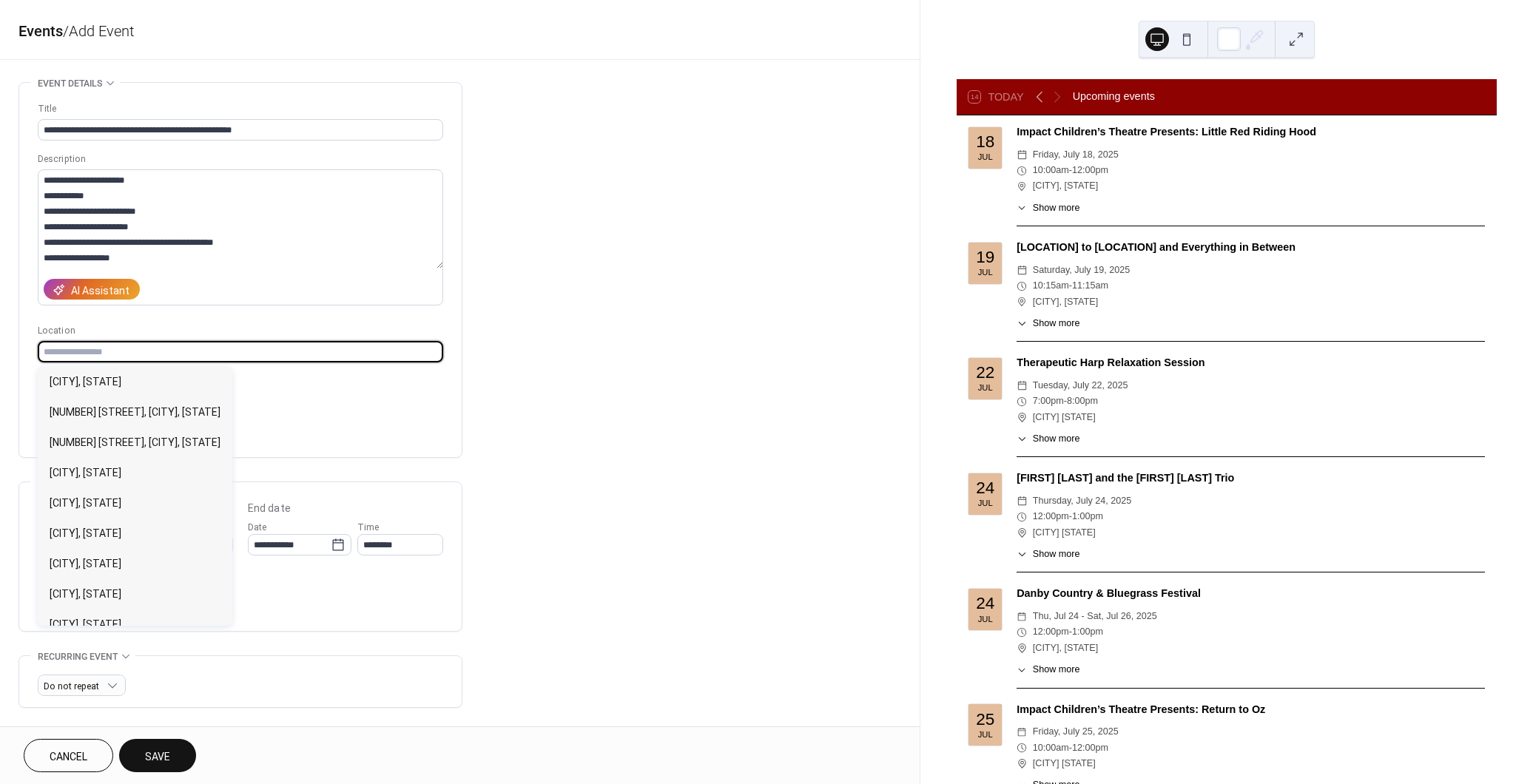 click at bounding box center (240, 351) 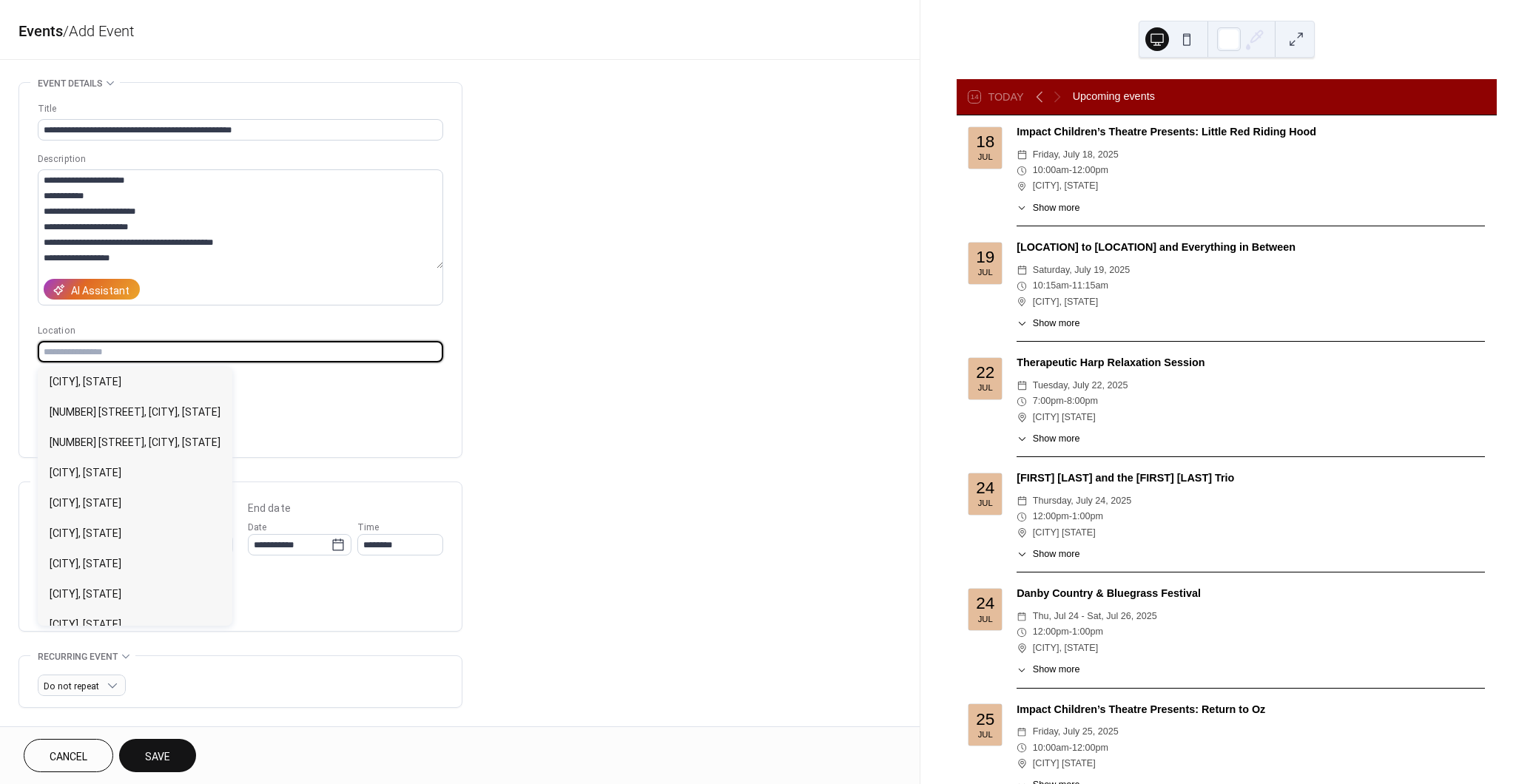 click at bounding box center (240, 351) 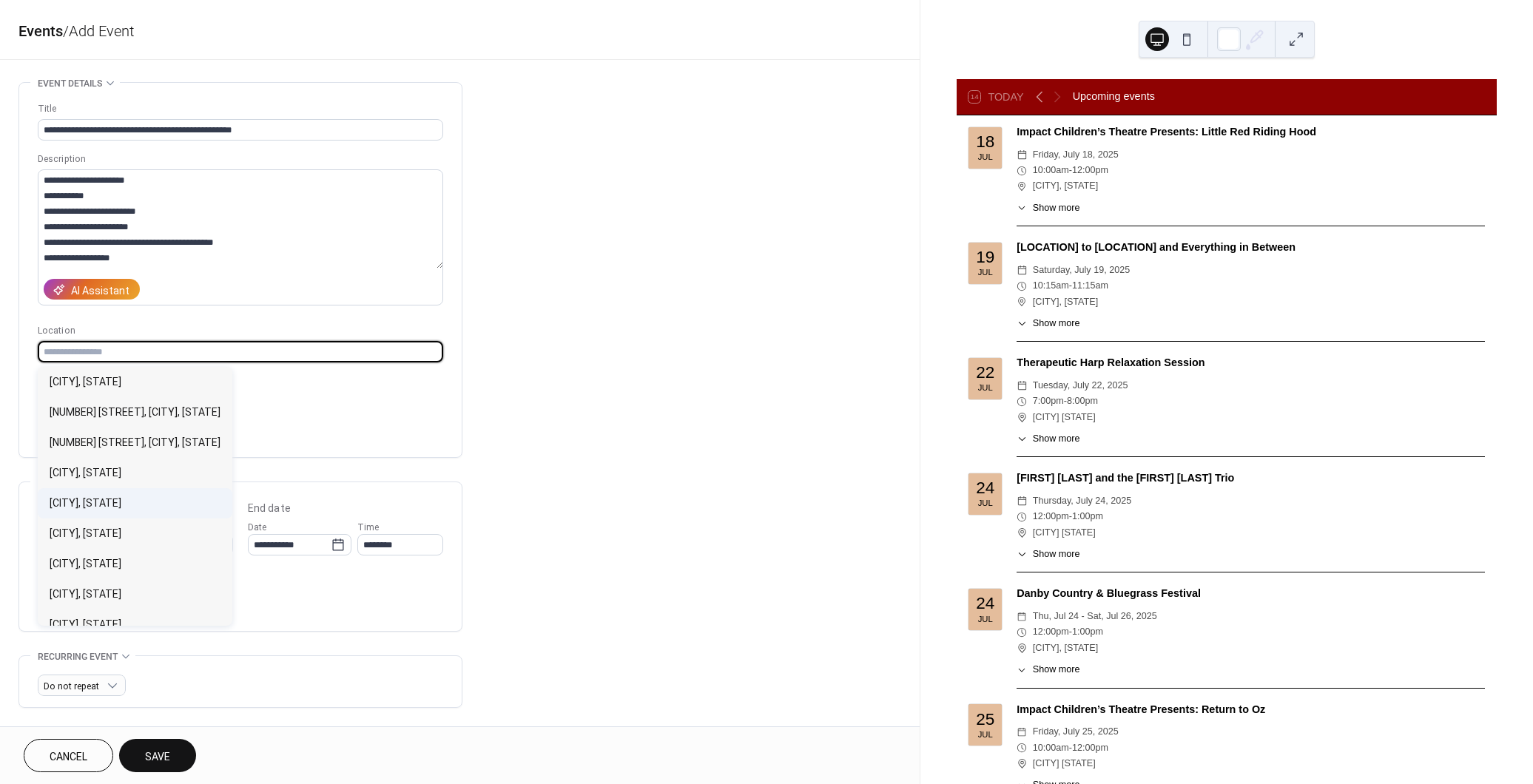 scroll, scrollTop: 333, scrollLeft: 0, axis: vertical 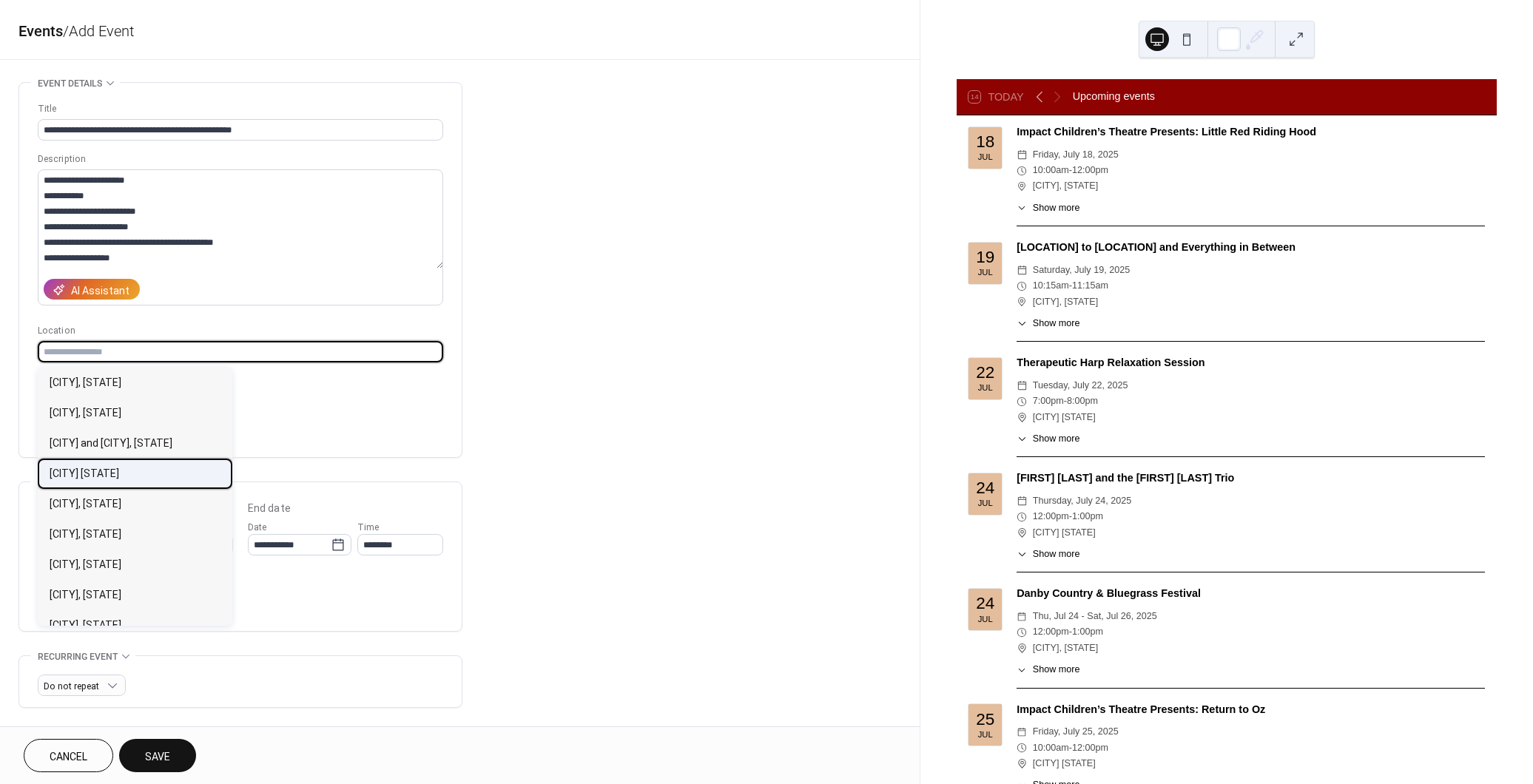 click on "[CITY] [STATE]" at bounding box center [84, 473] 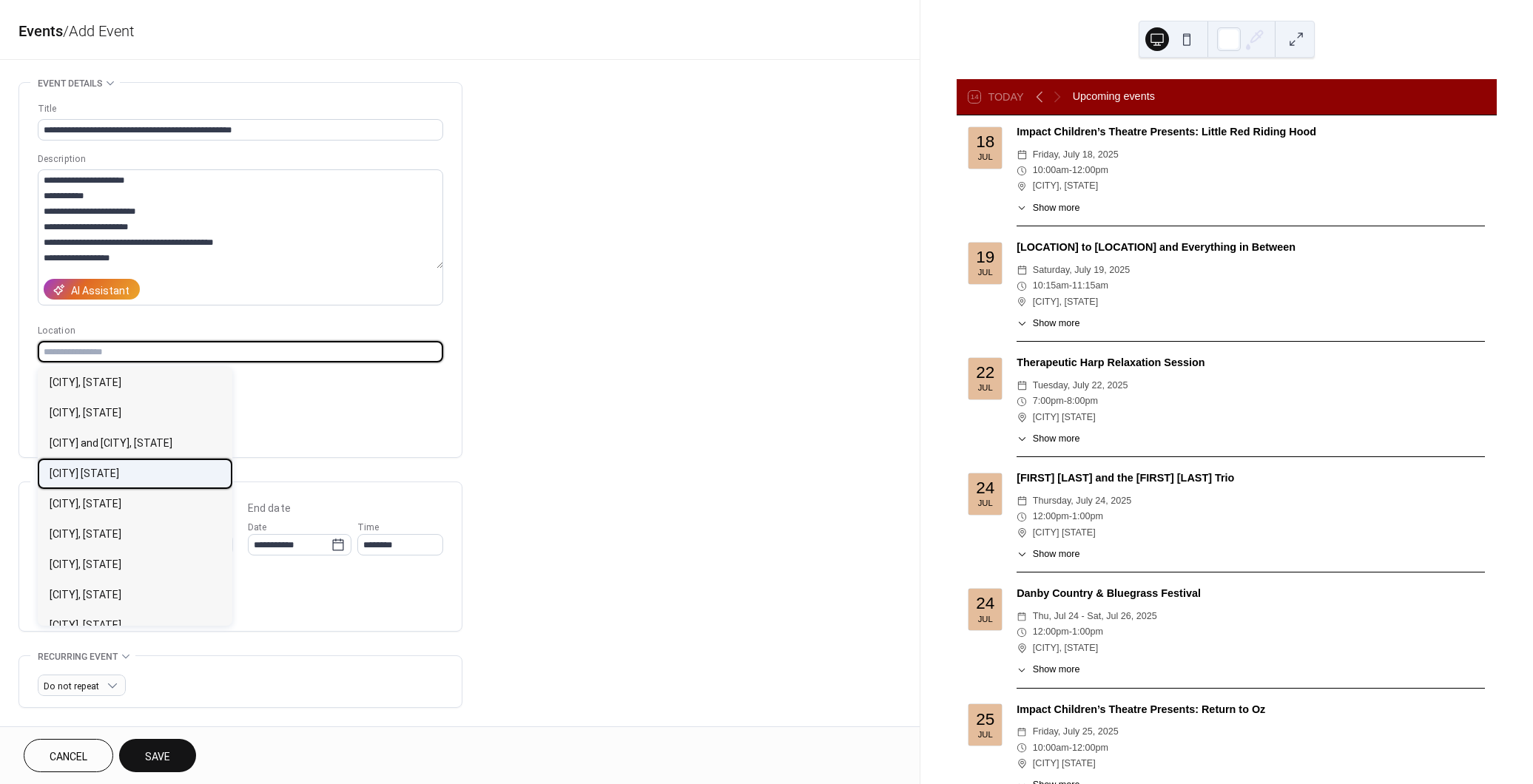 type on "**********" 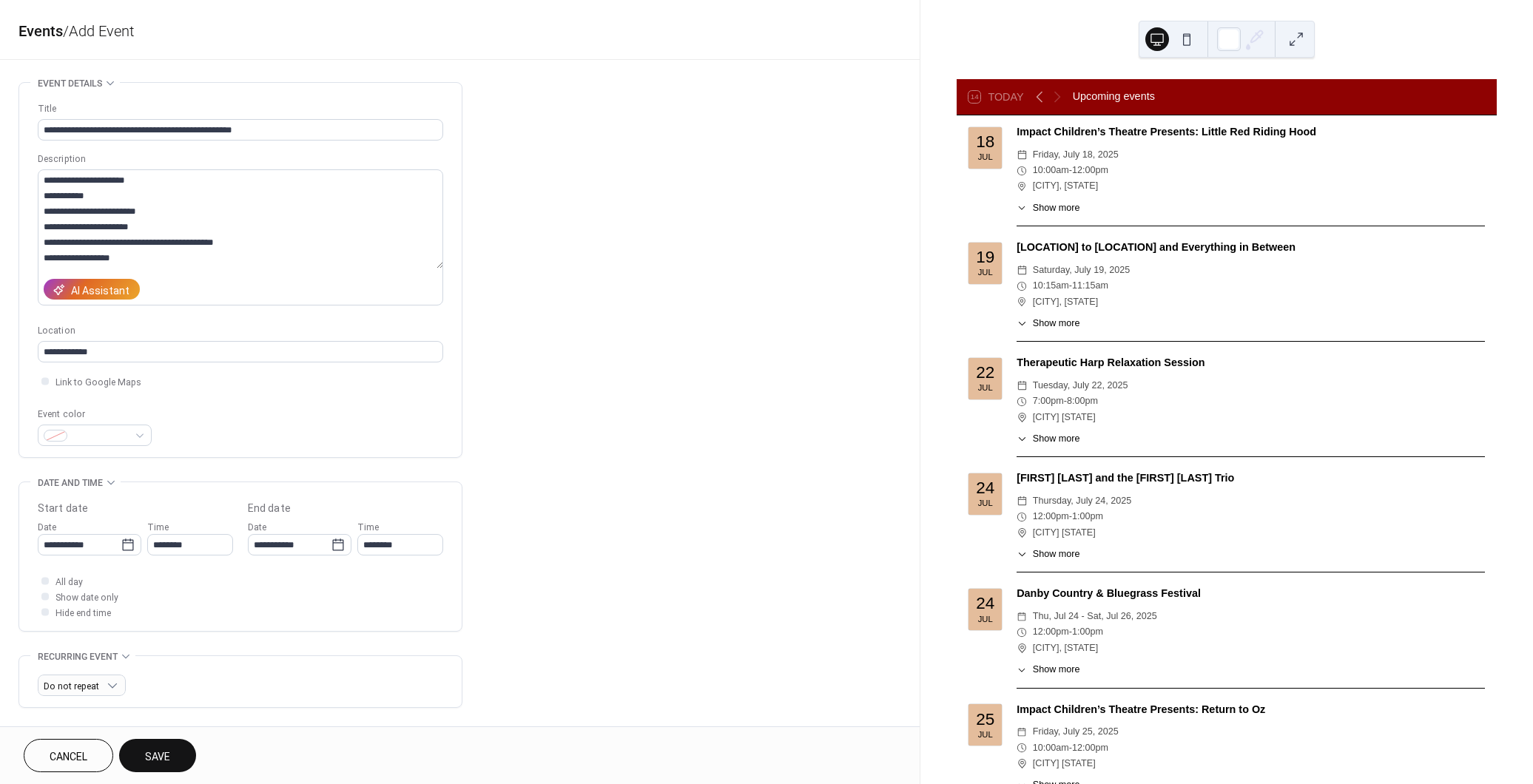 click on "Save" at bounding box center (158, 757) 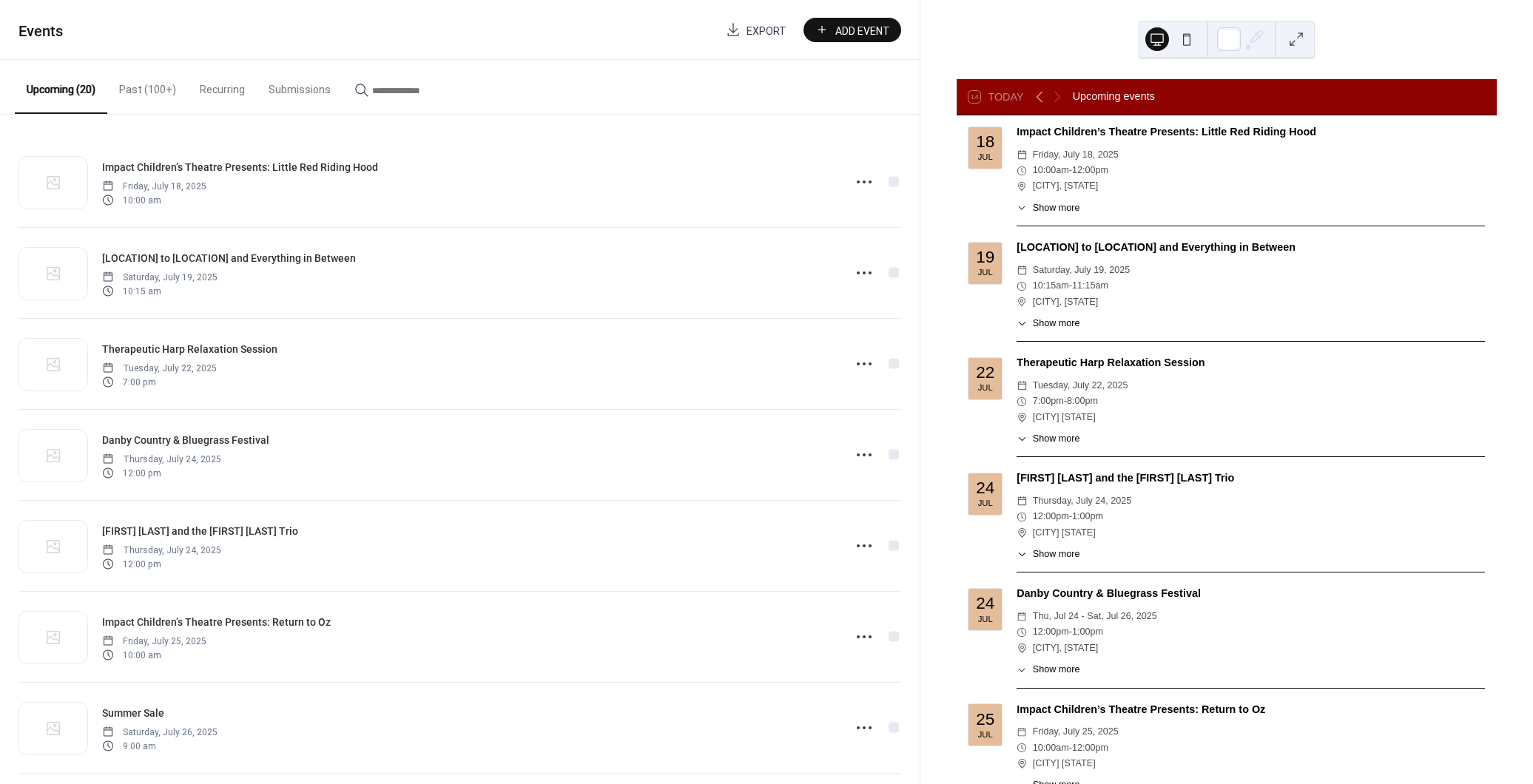 click on "Add Event" at bounding box center [863, 30] 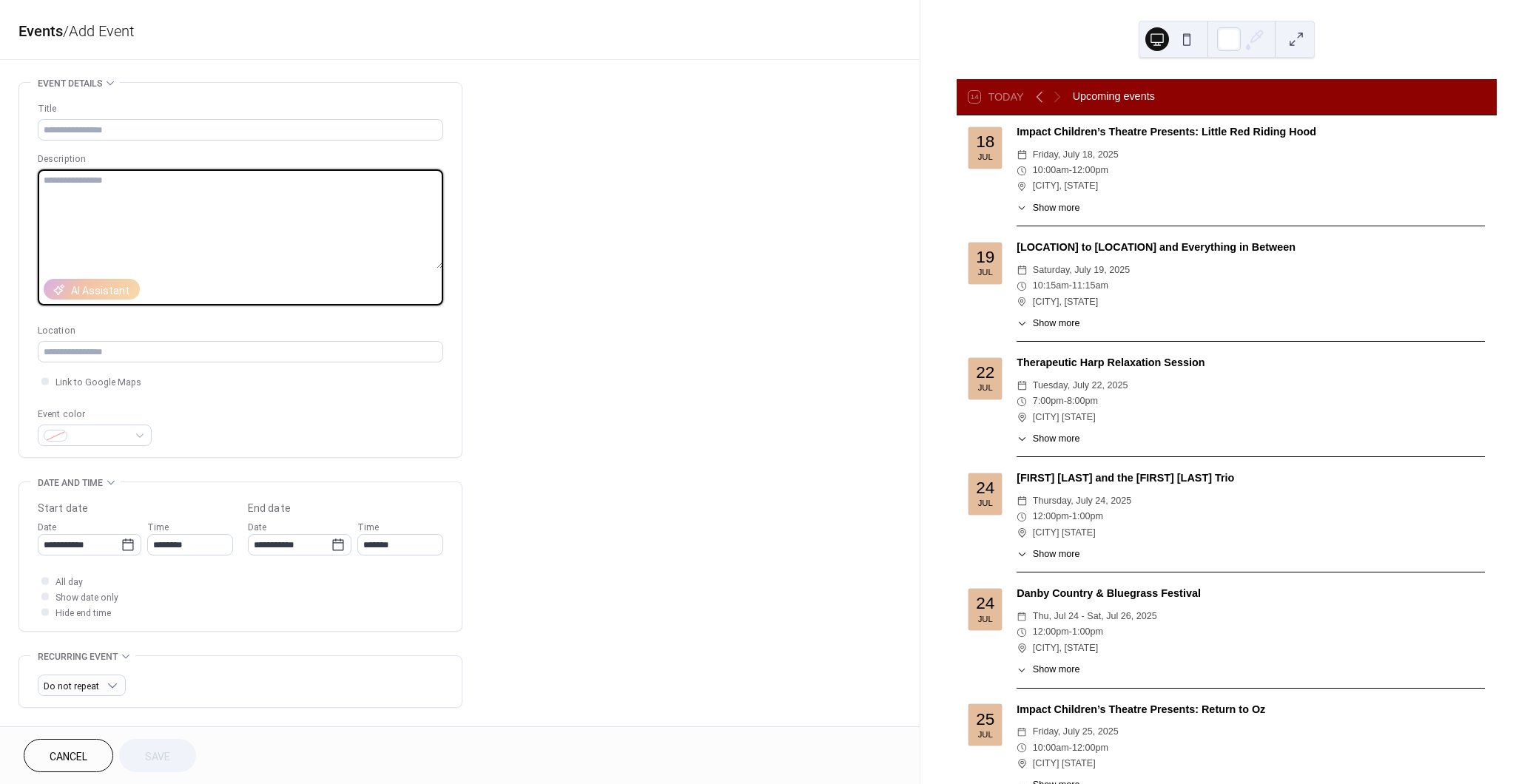 paste on "**********" 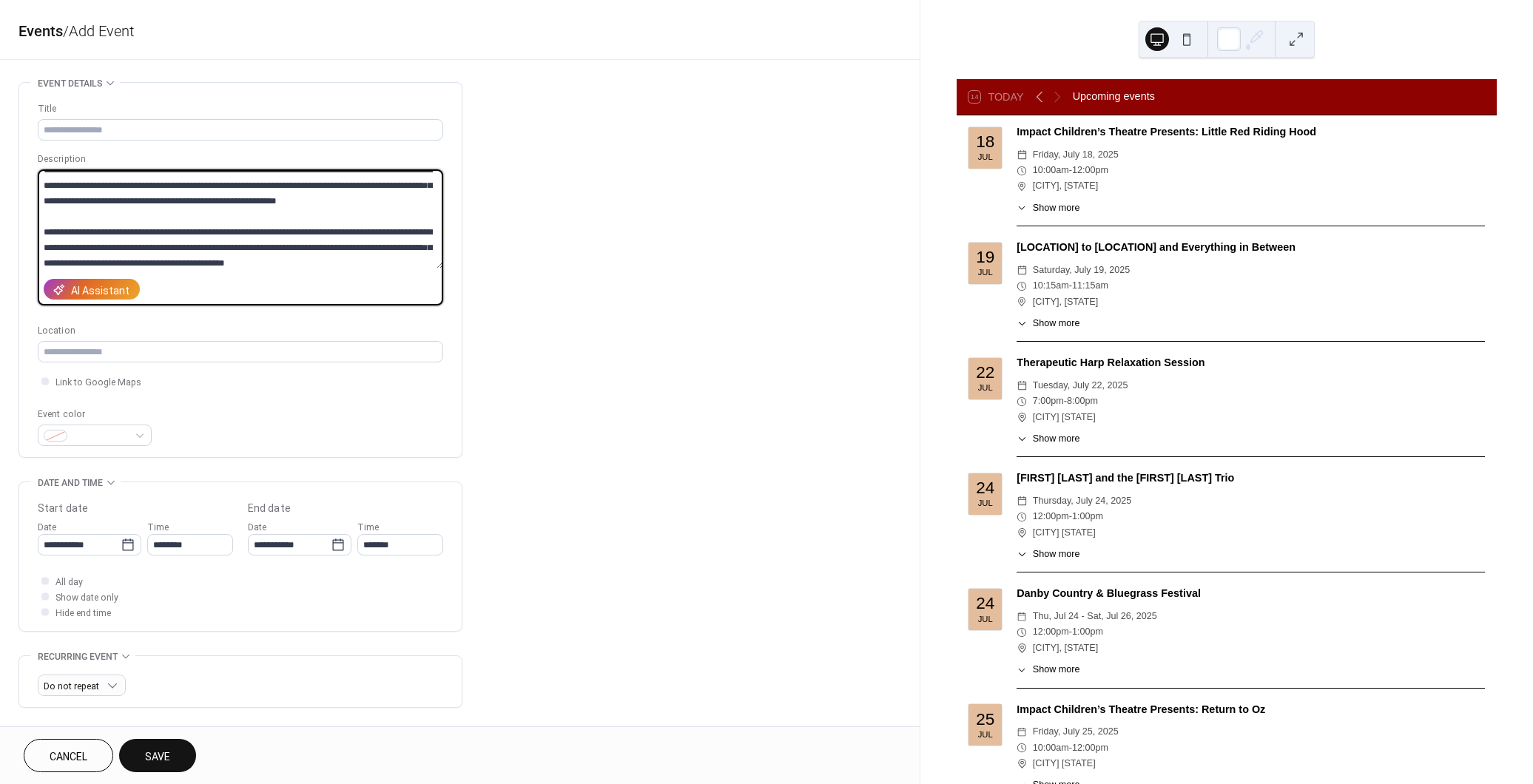scroll, scrollTop: 0, scrollLeft: 0, axis: both 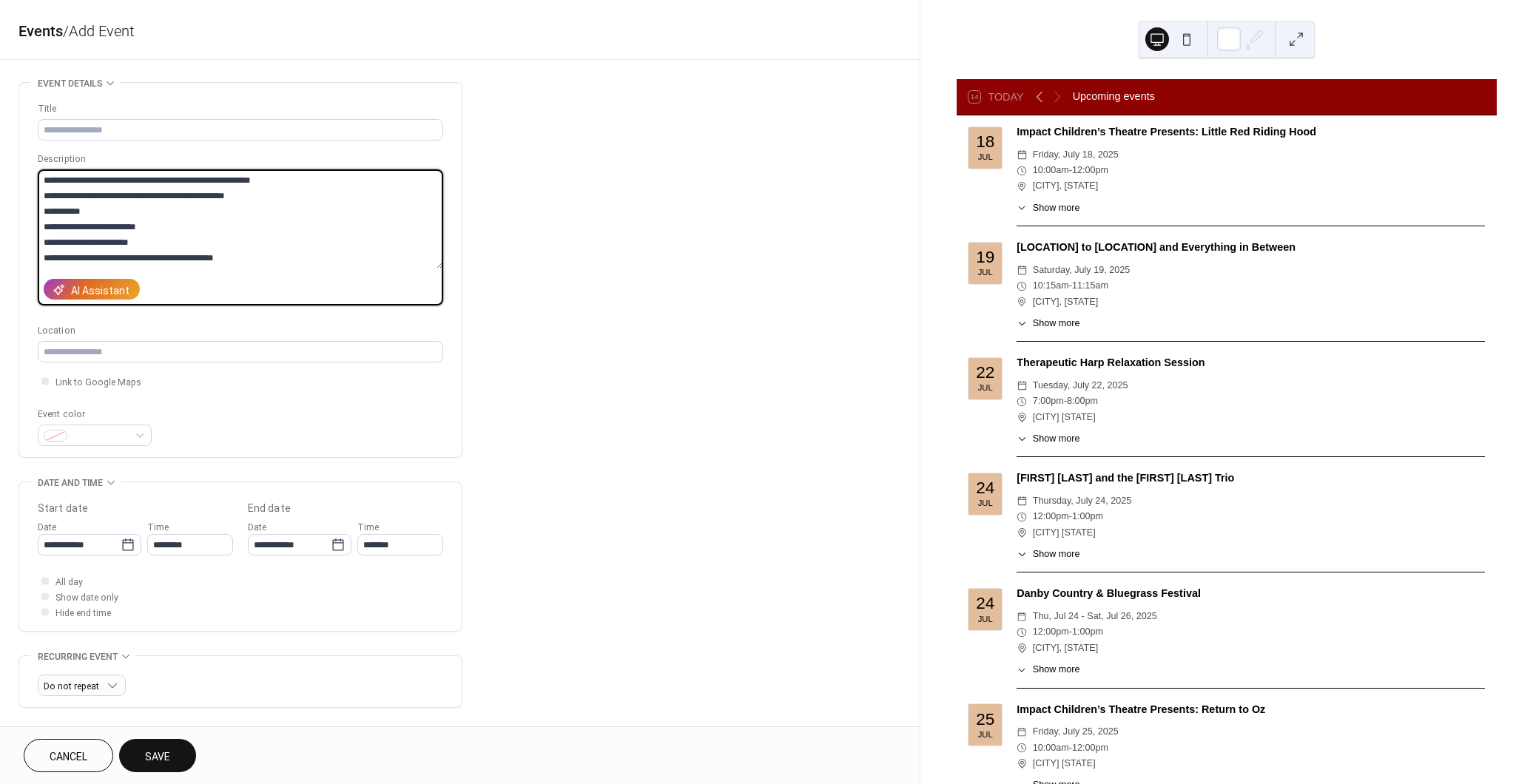drag, startPoint x: 302, startPoint y: 178, endPoint x: -70, endPoint y: 166, distance: 372.1935 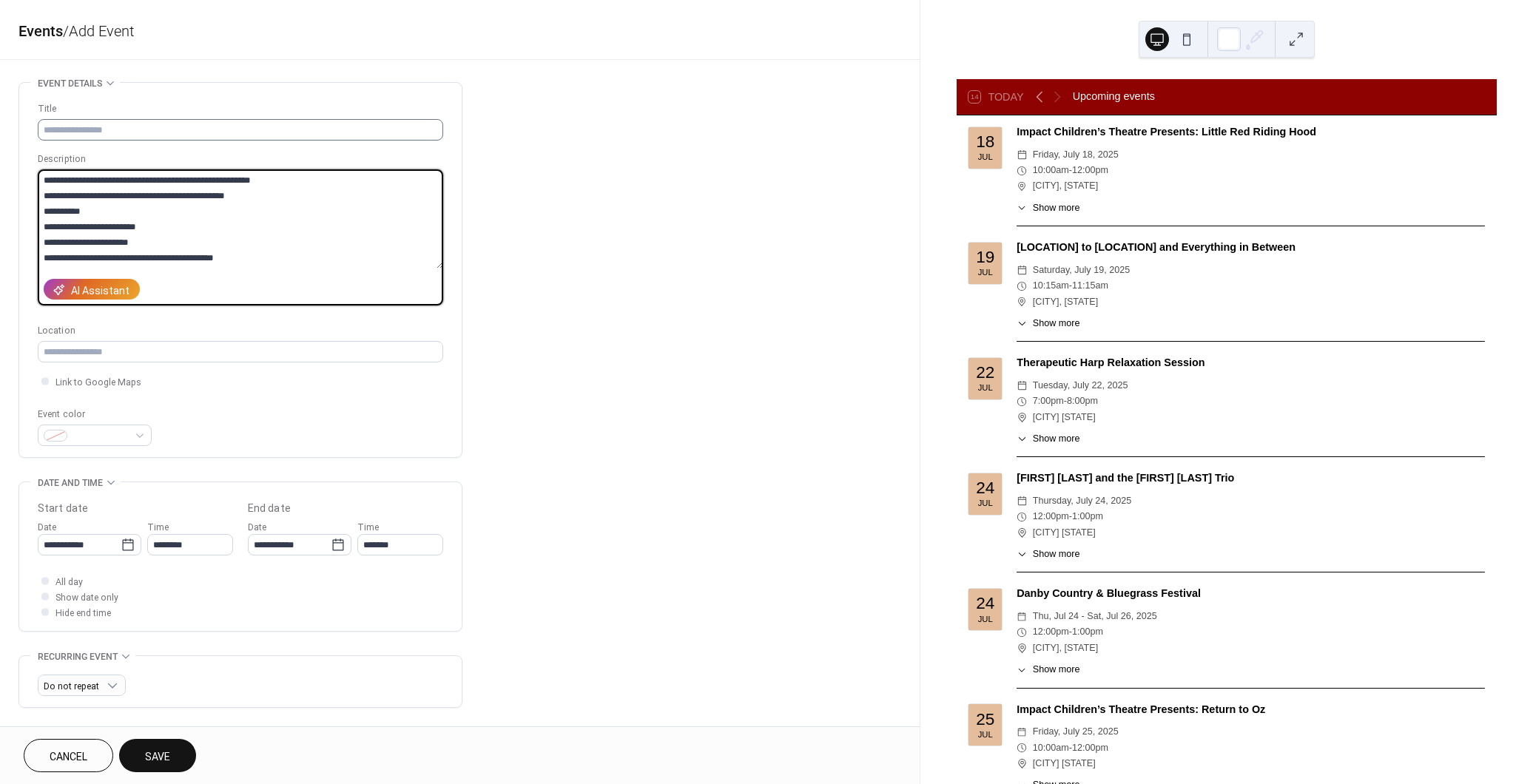 type on "**********" 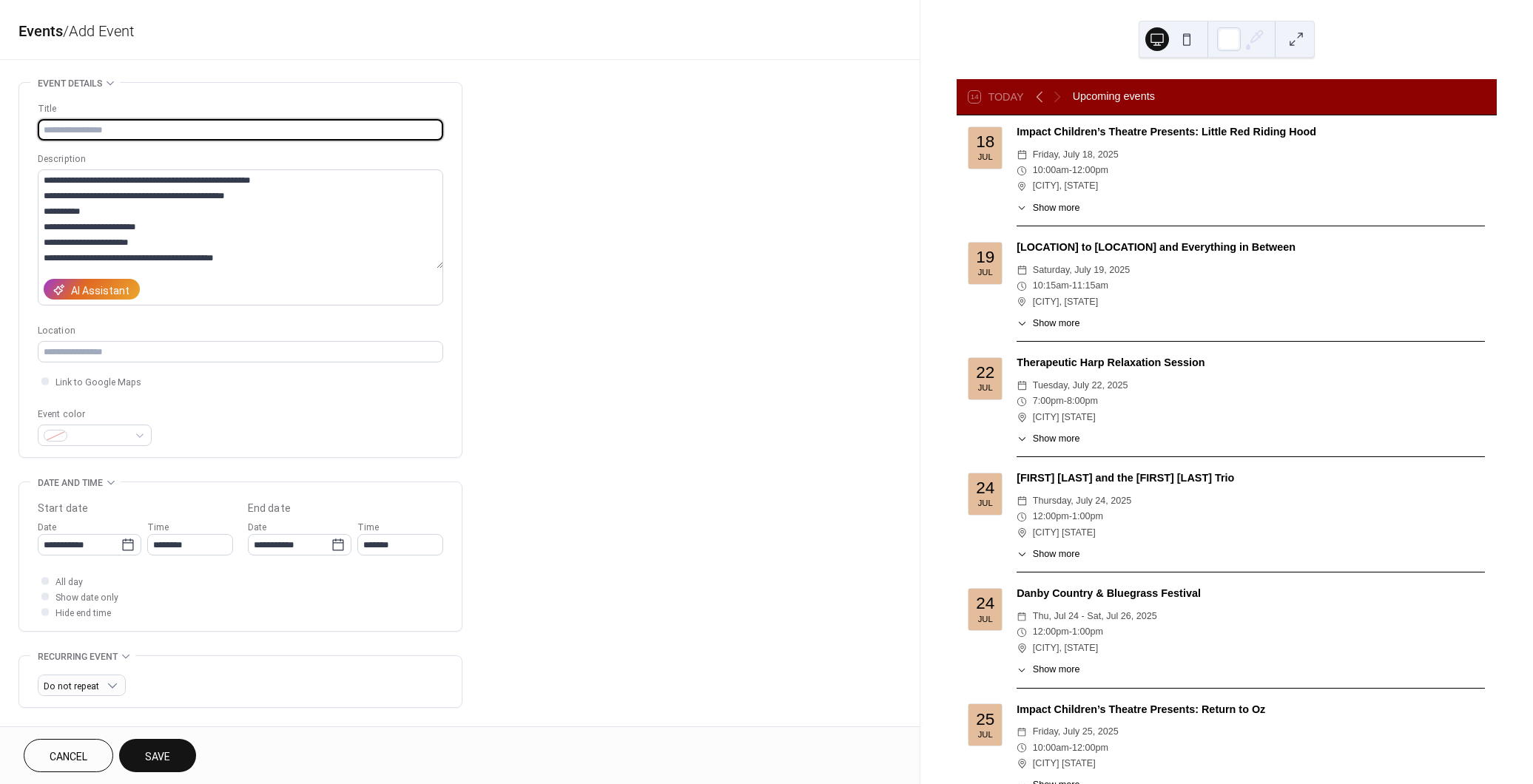 paste on "**********" 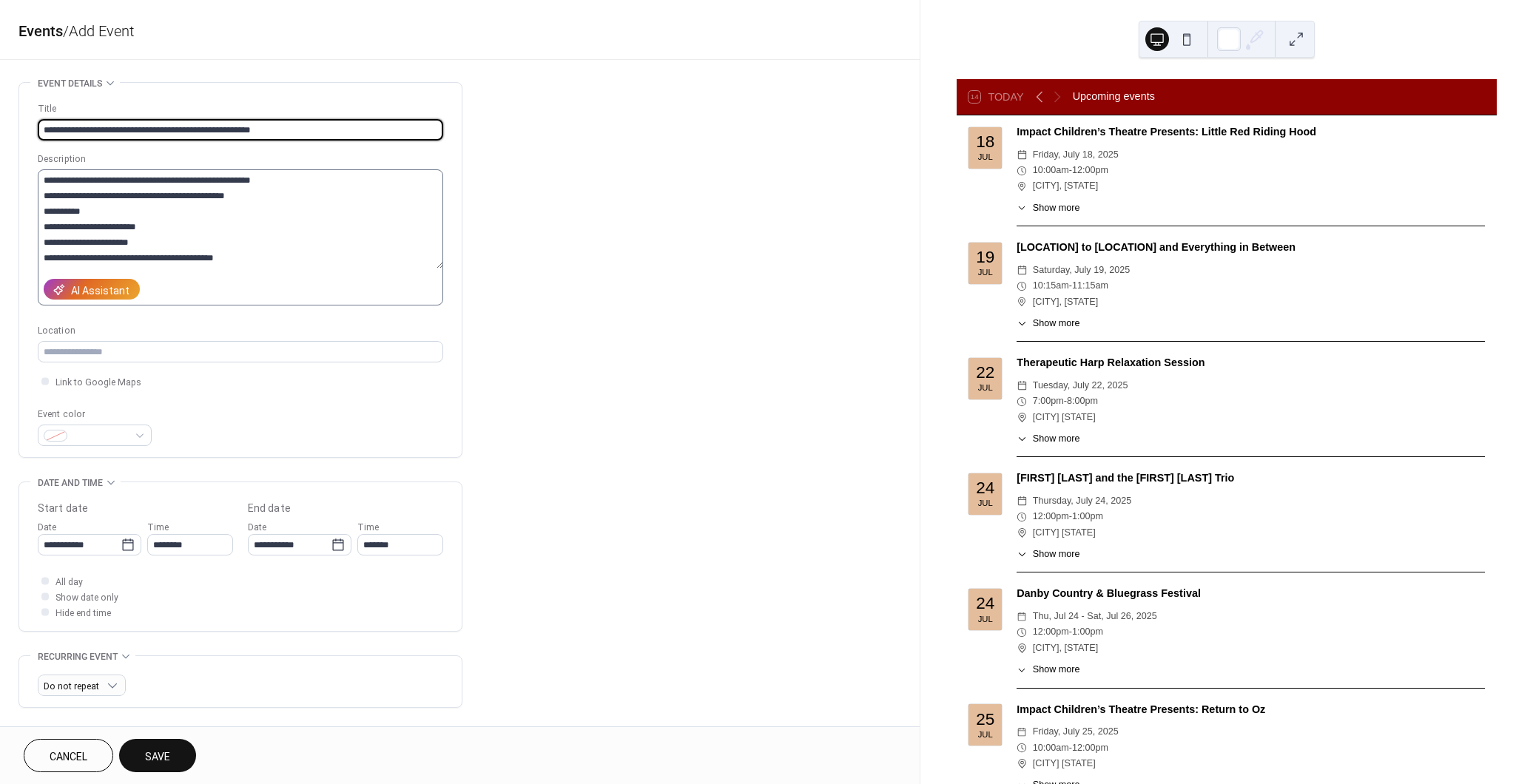 type on "**********" 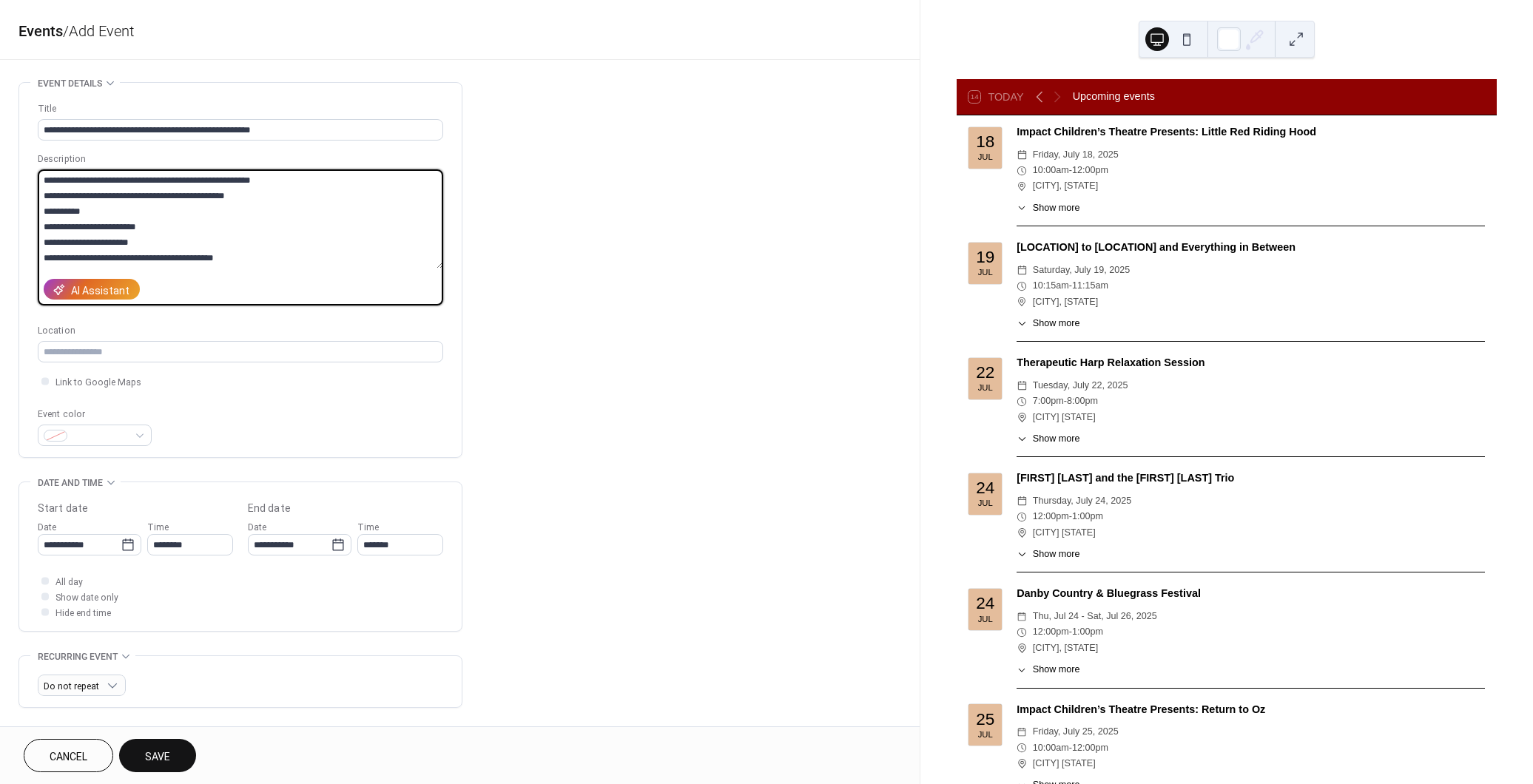 drag, startPoint x: 147, startPoint y: 195, endPoint x: -79, endPoint y: 151, distance: 230.24335 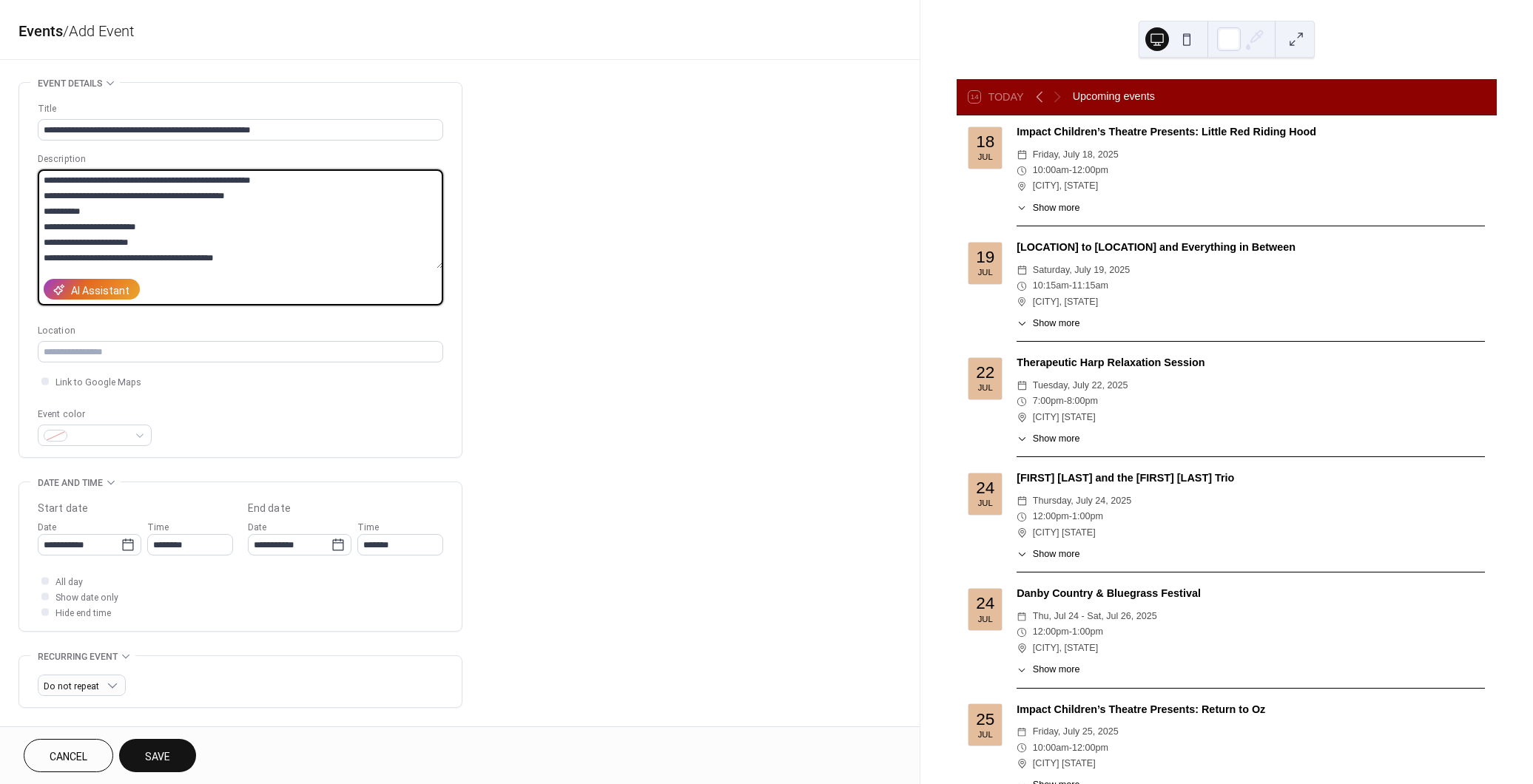 click on "**********" at bounding box center [240, 219] 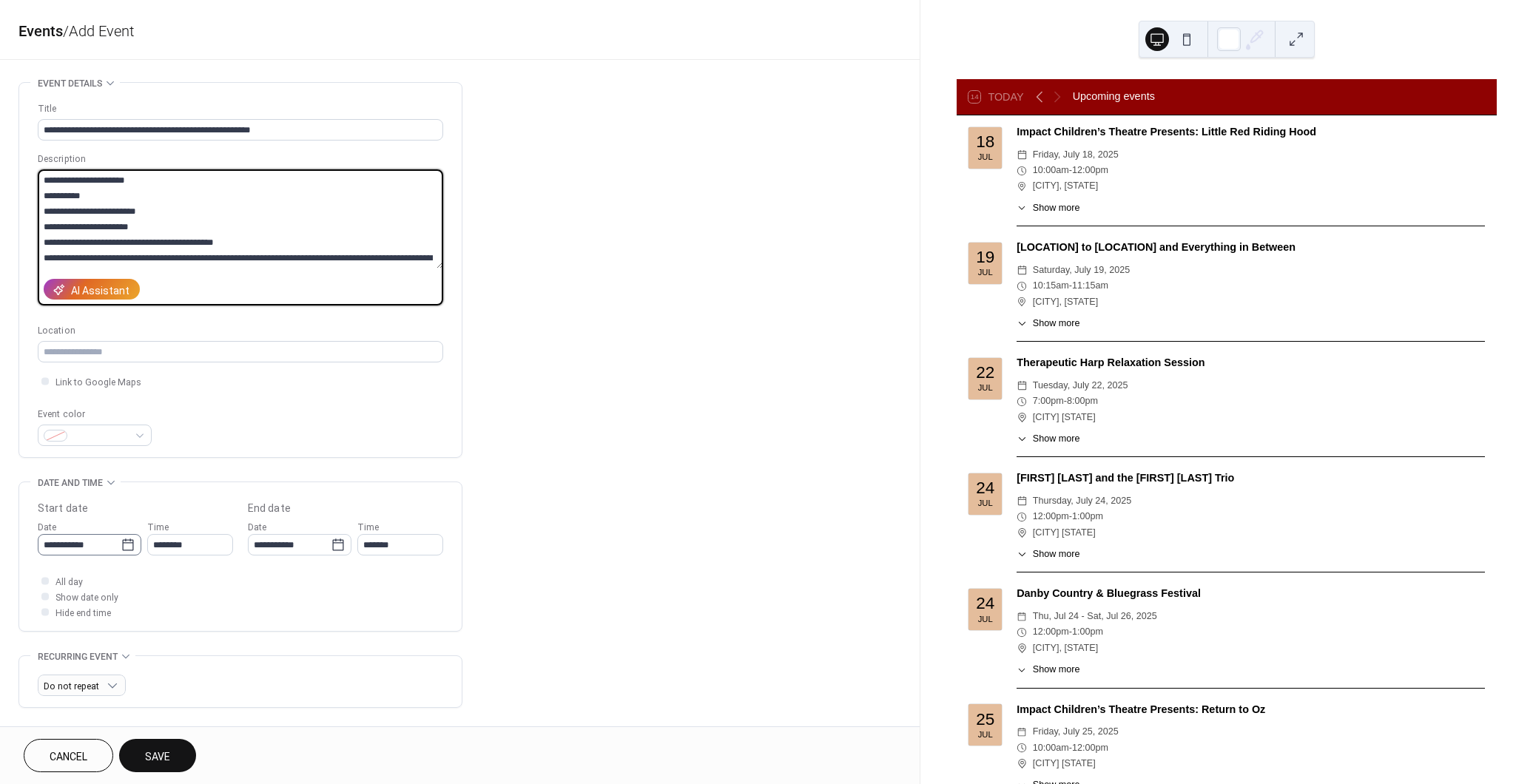 type on "**********" 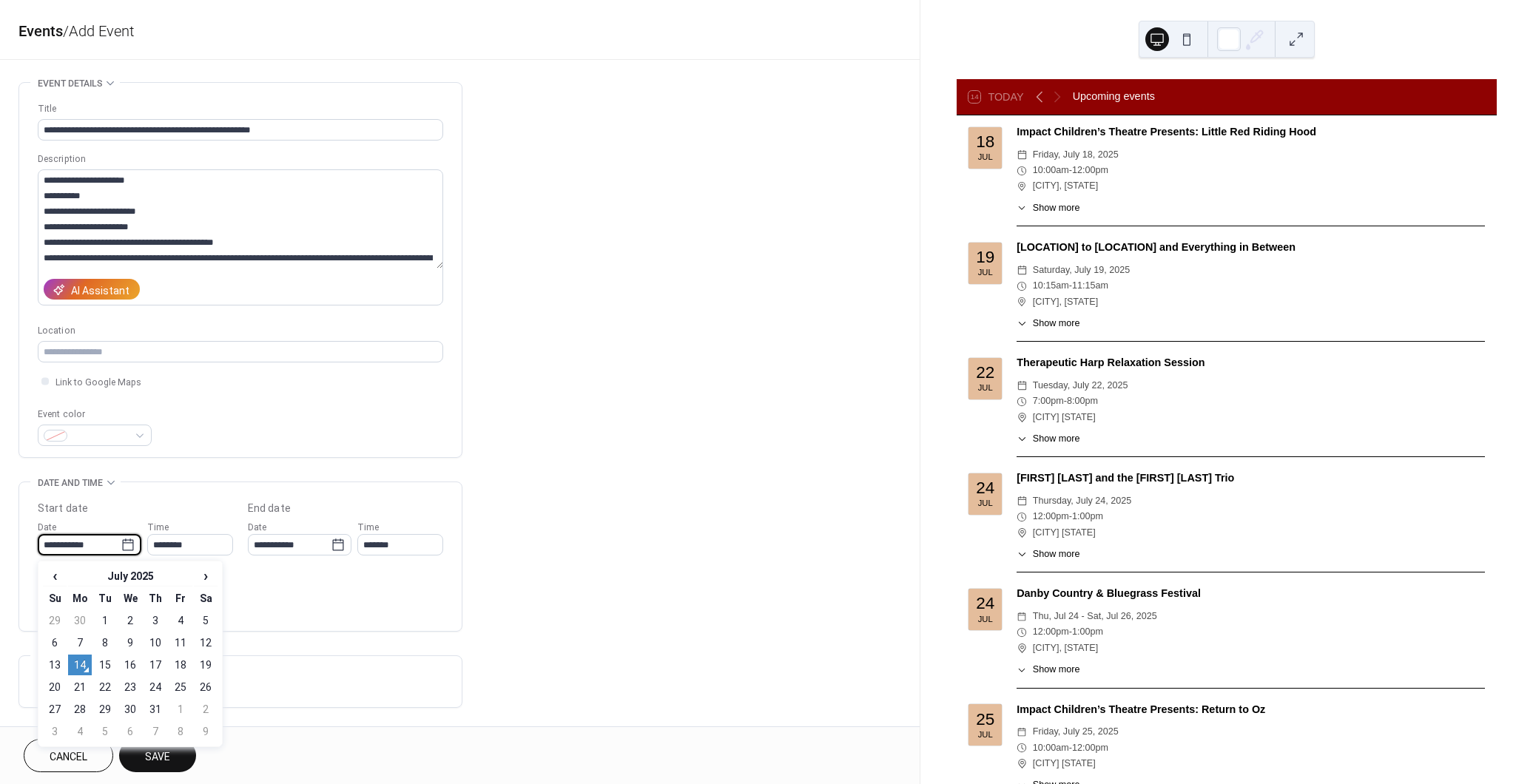 click on "**********" at bounding box center [79, 544] 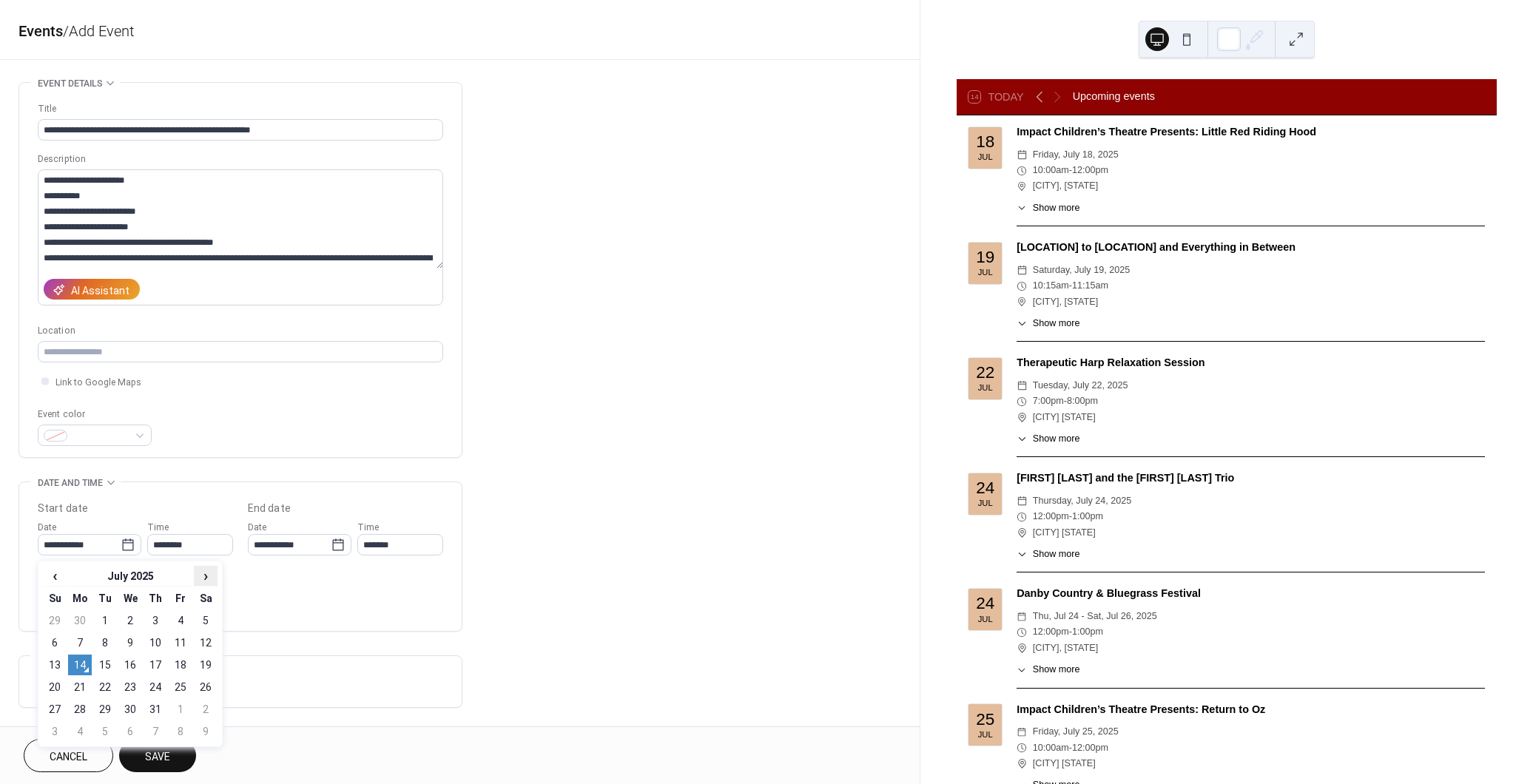 click on "›" at bounding box center (206, 575) 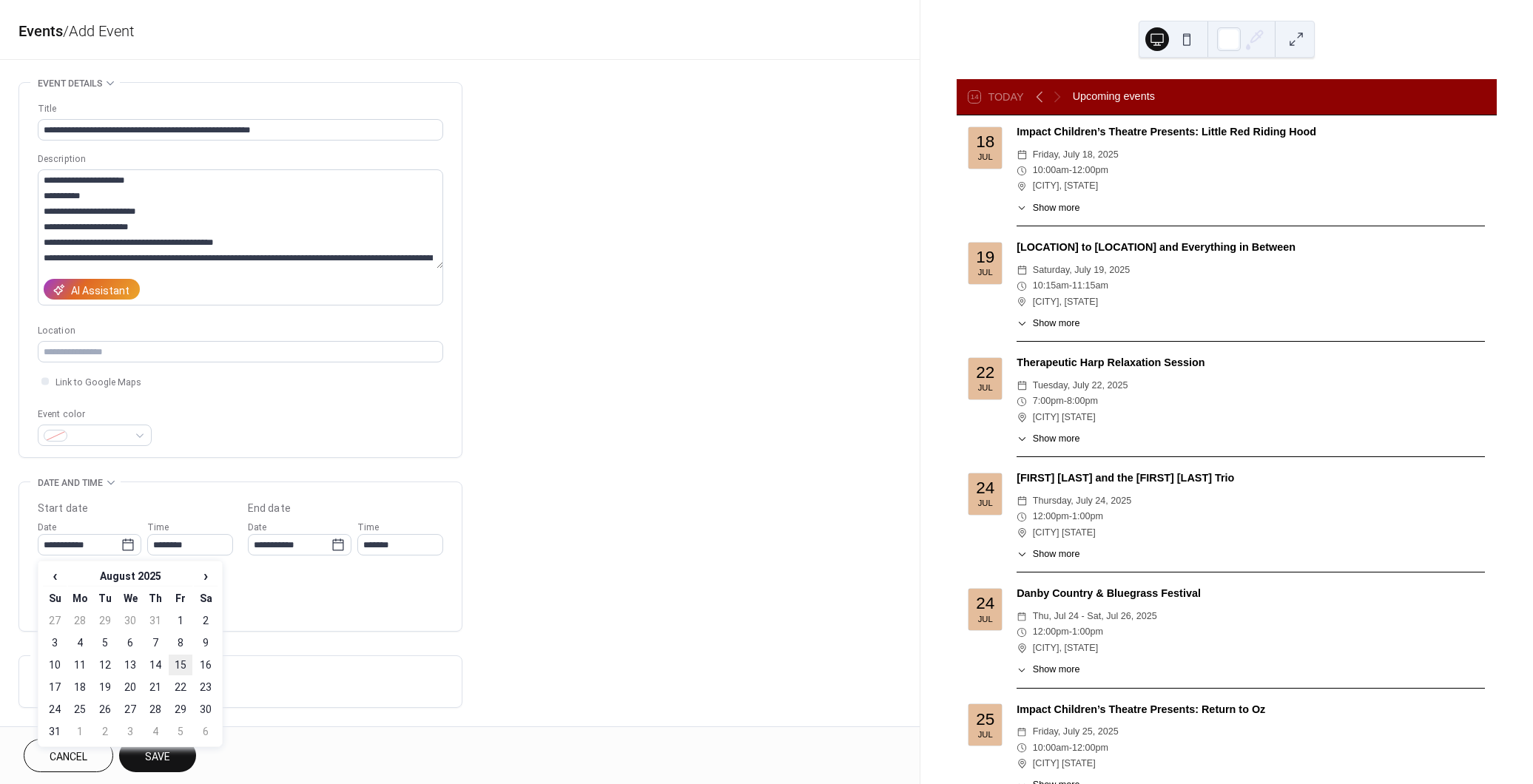 click on "15" at bounding box center [181, 665] 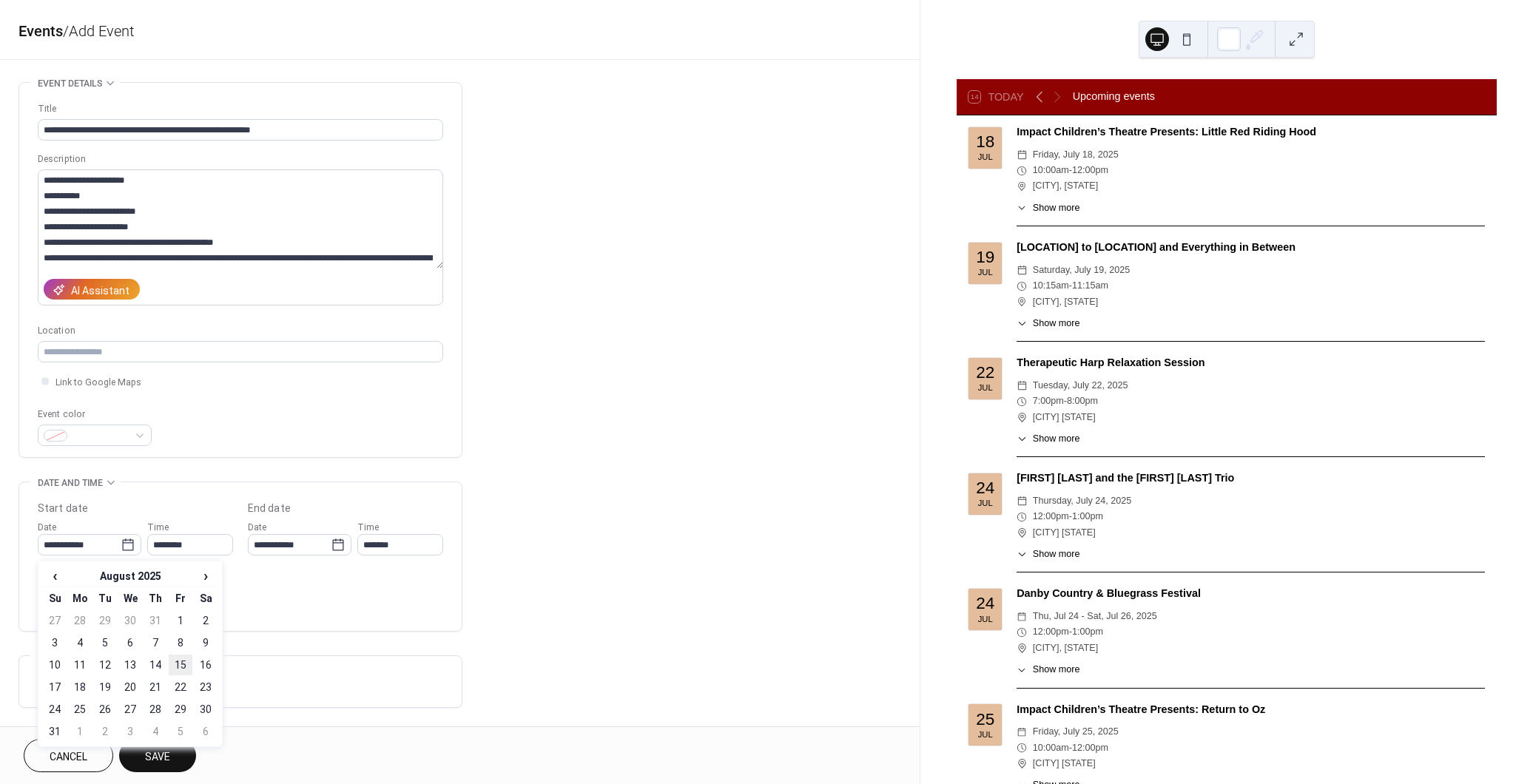 type on "**********" 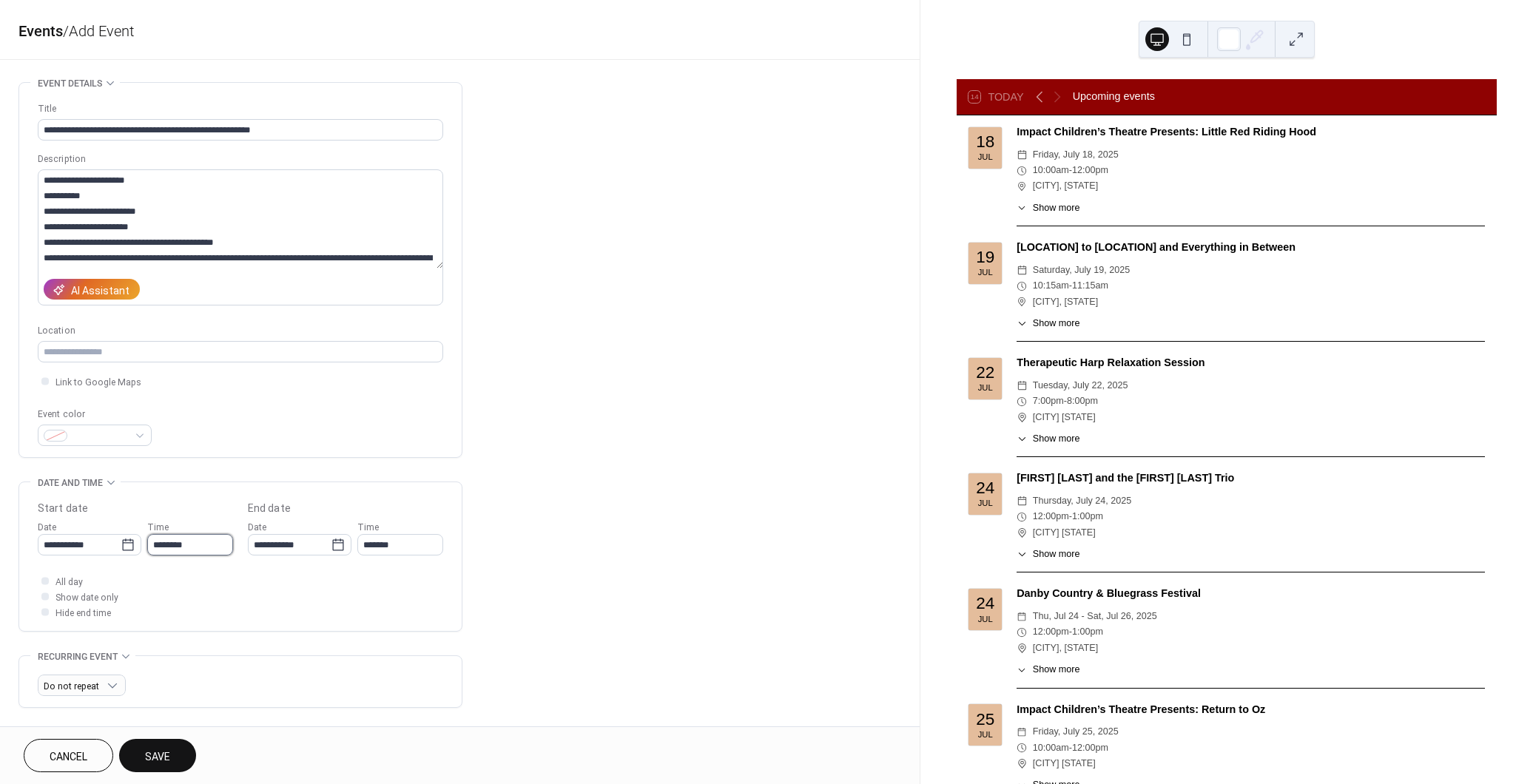 click on "********" at bounding box center (190, 544) 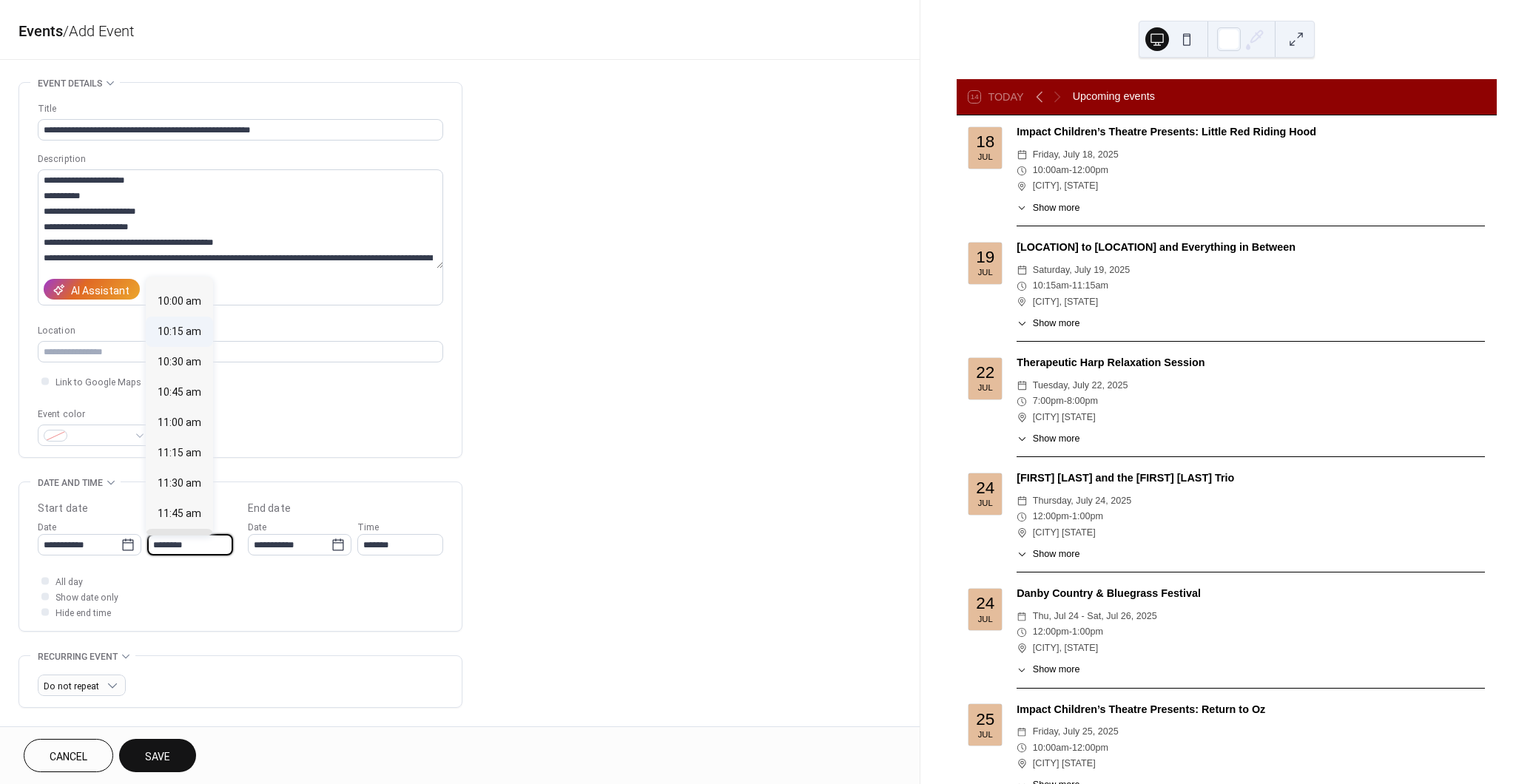 scroll, scrollTop: 1172, scrollLeft: 0, axis: vertical 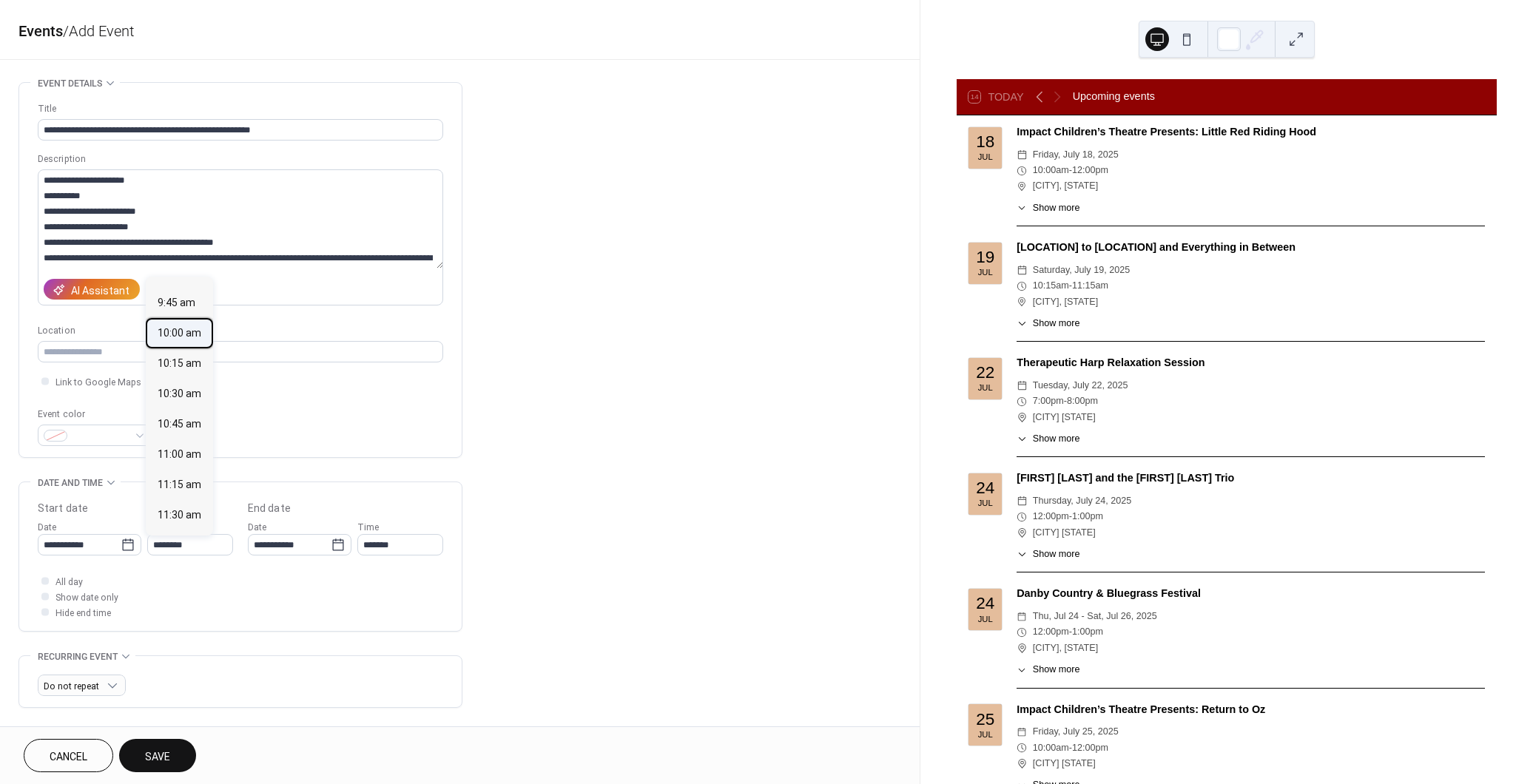 click on "10:00 am" at bounding box center (179, 333) 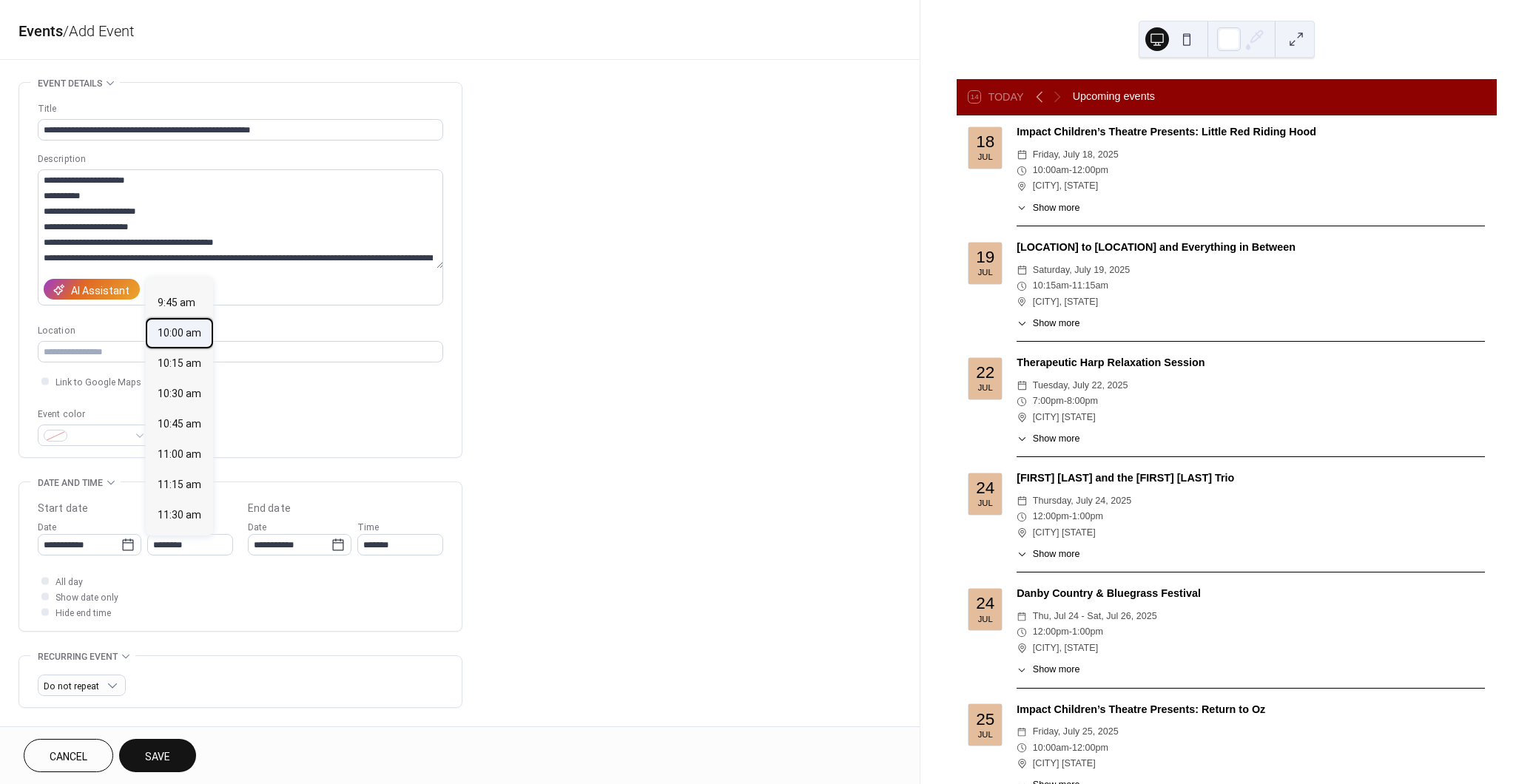 type on "********" 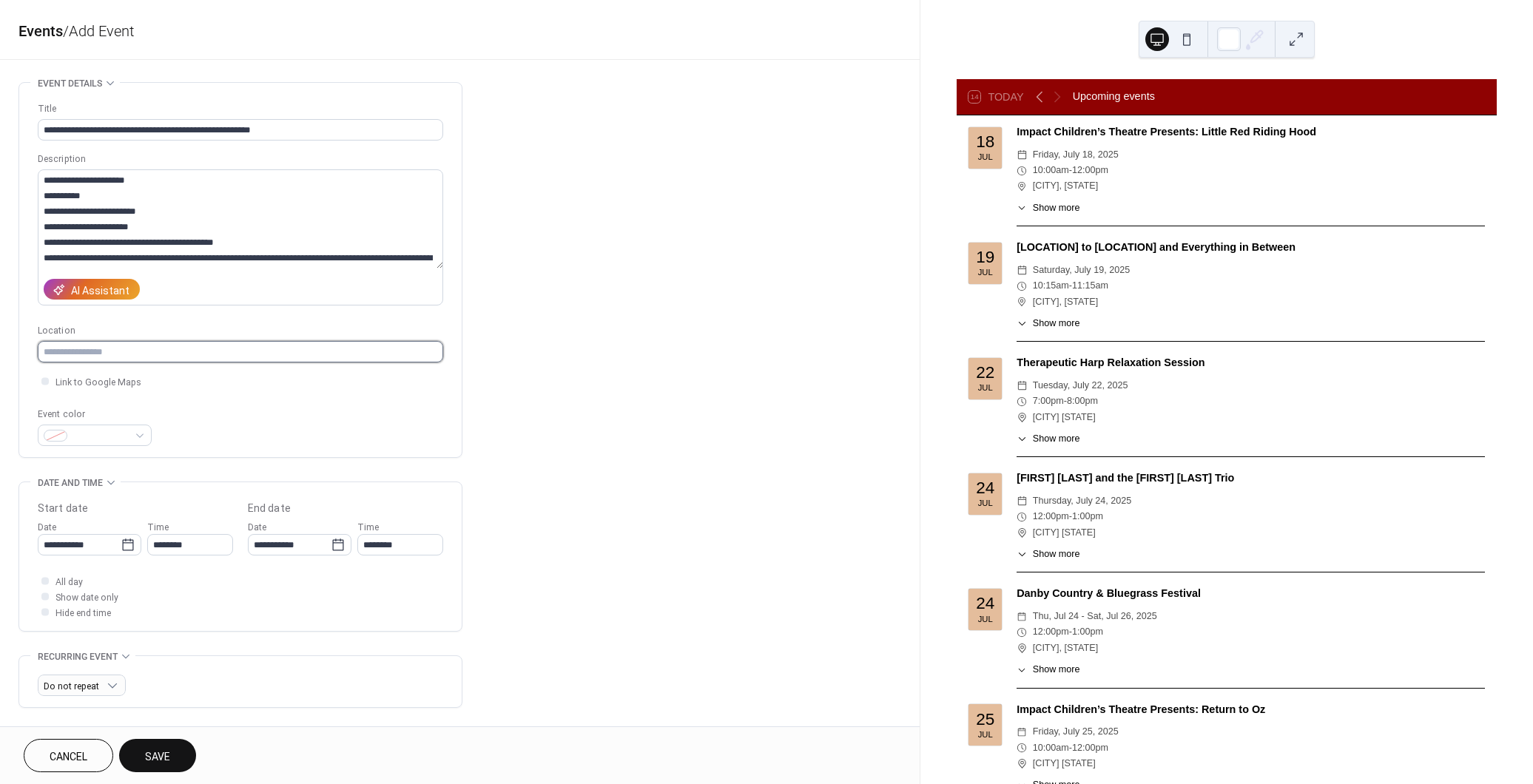 click at bounding box center [240, 351] 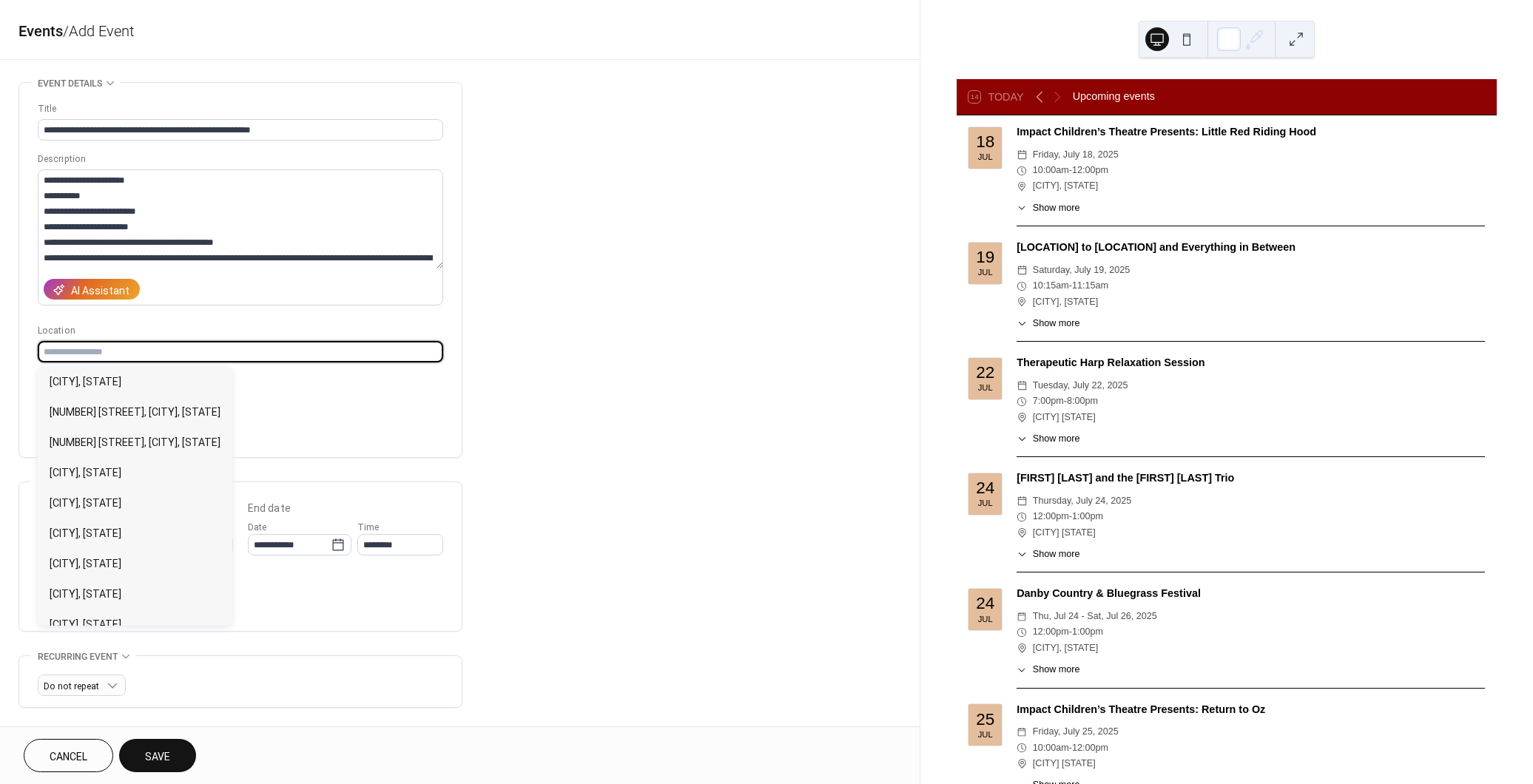 click at bounding box center [240, 351] 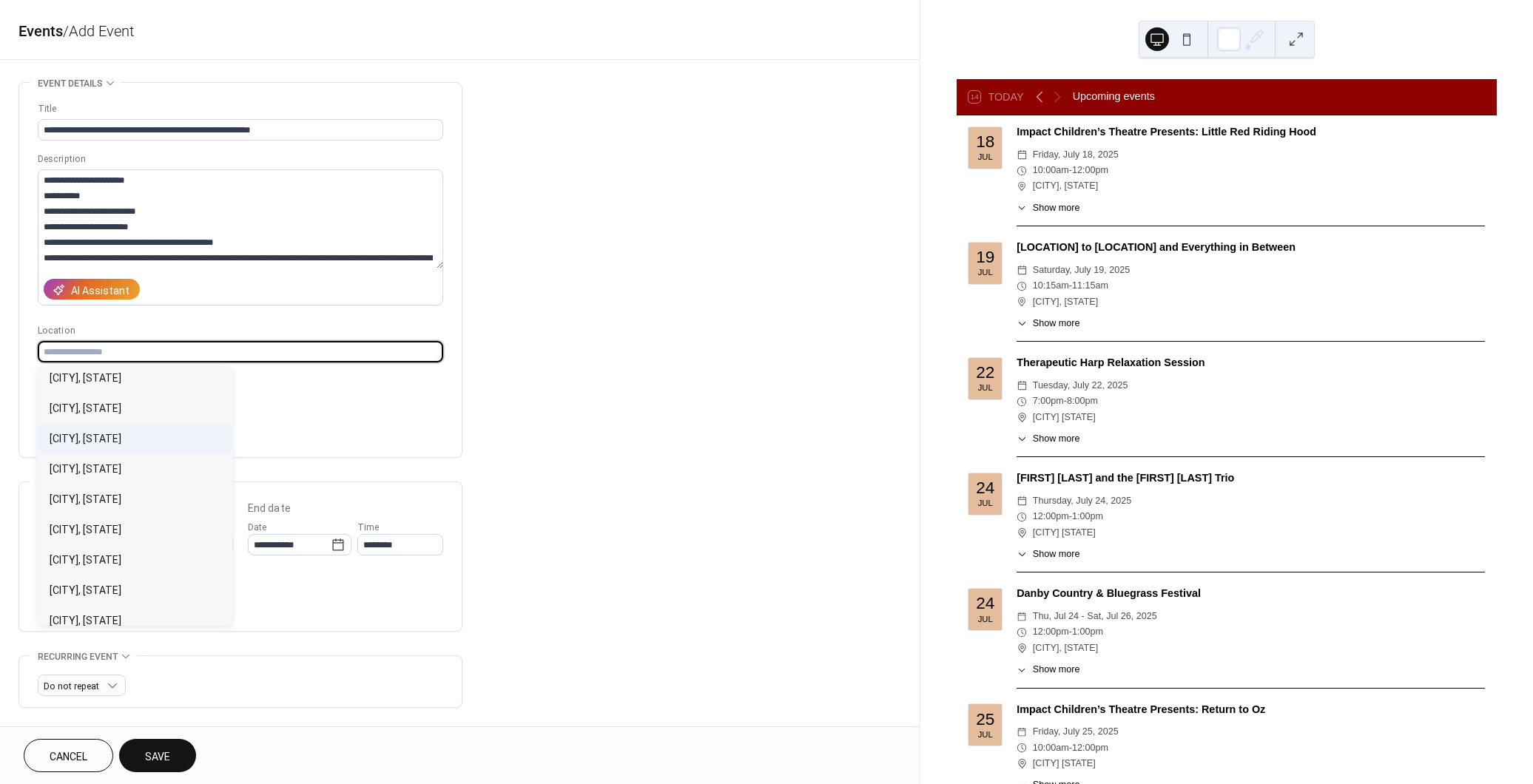 scroll, scrollTop: 200, scrollLeft: 0, axis: vertical 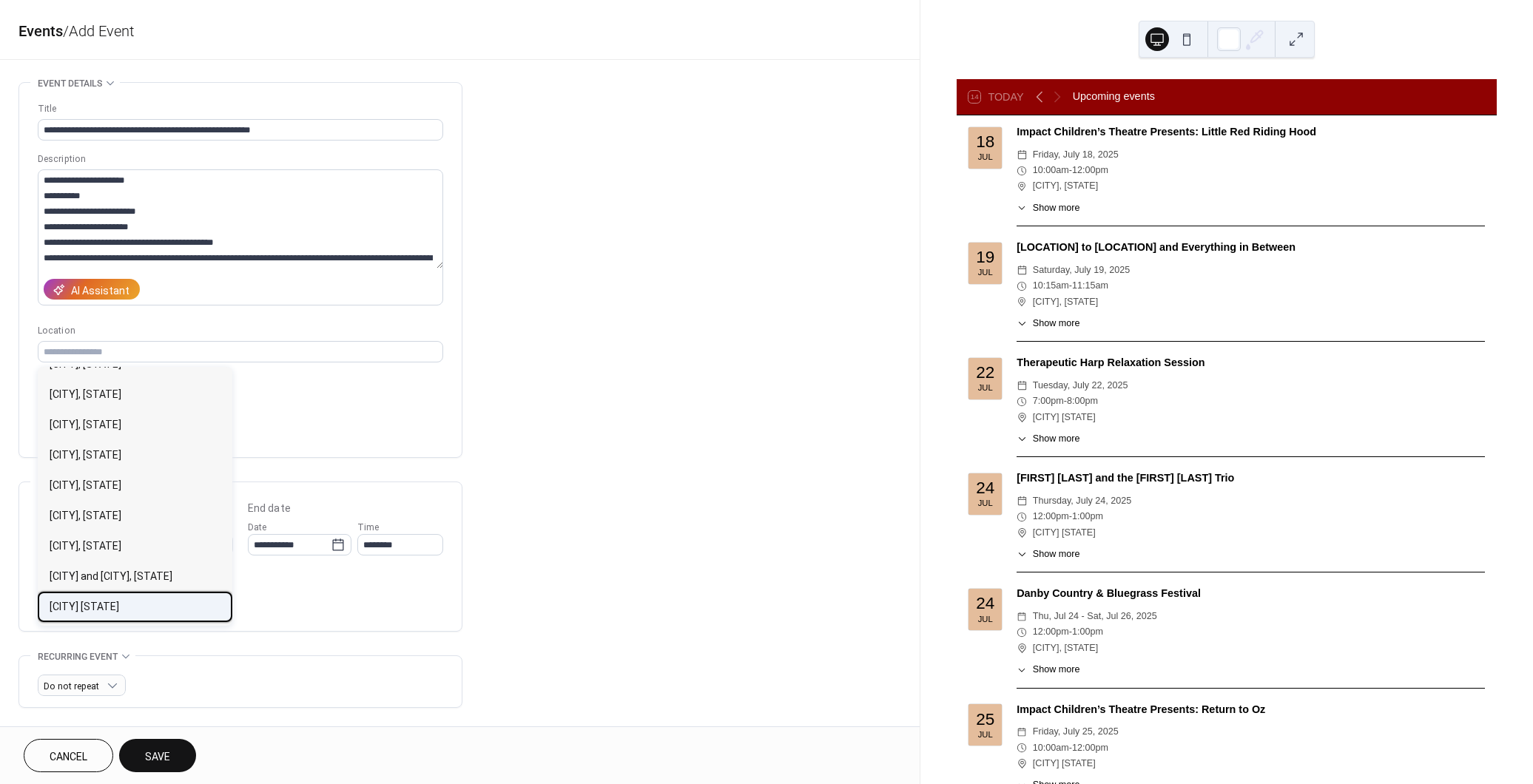 click on "[CITY] [STATE]" at bounding box center (84, 606) 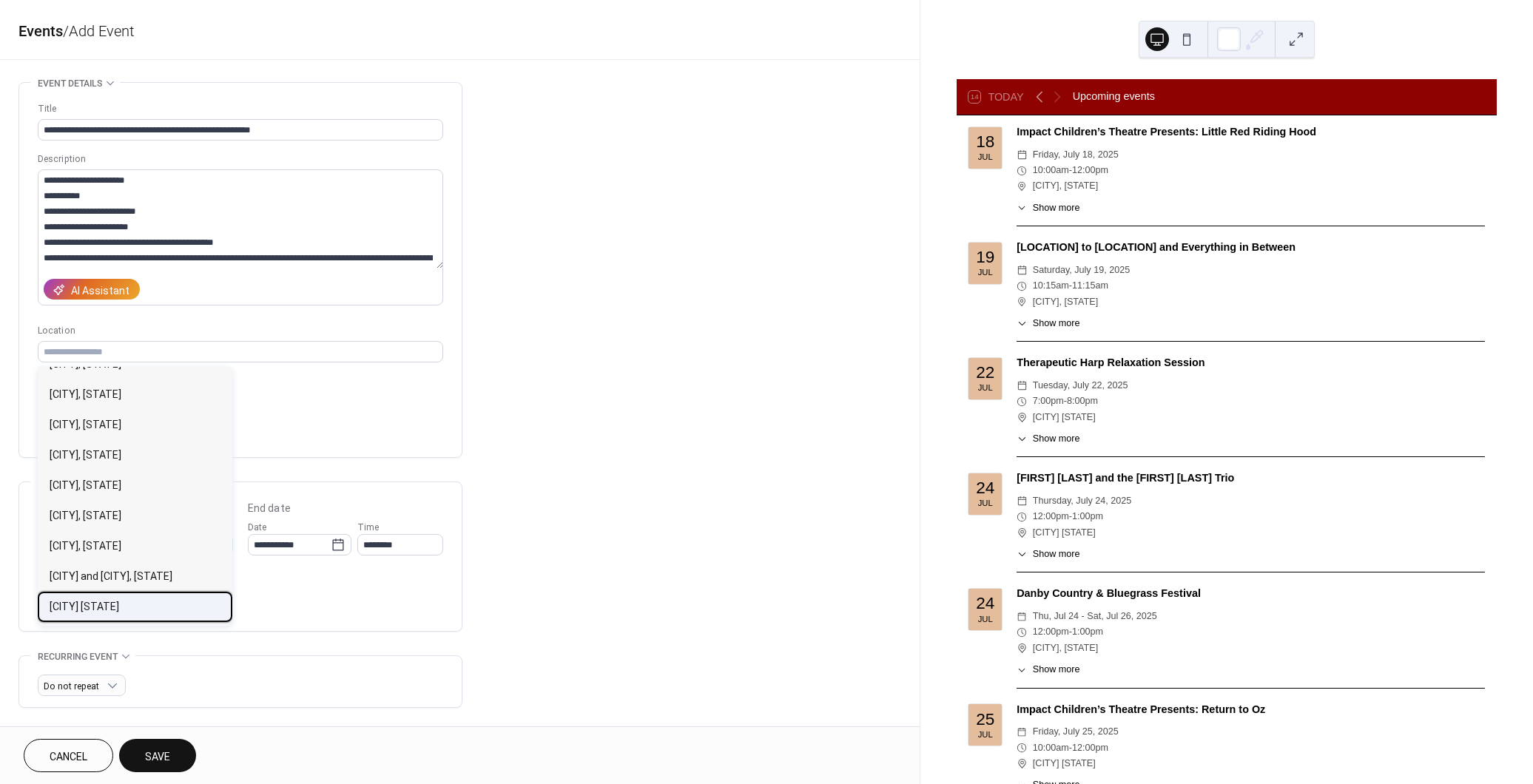 type on "**********" 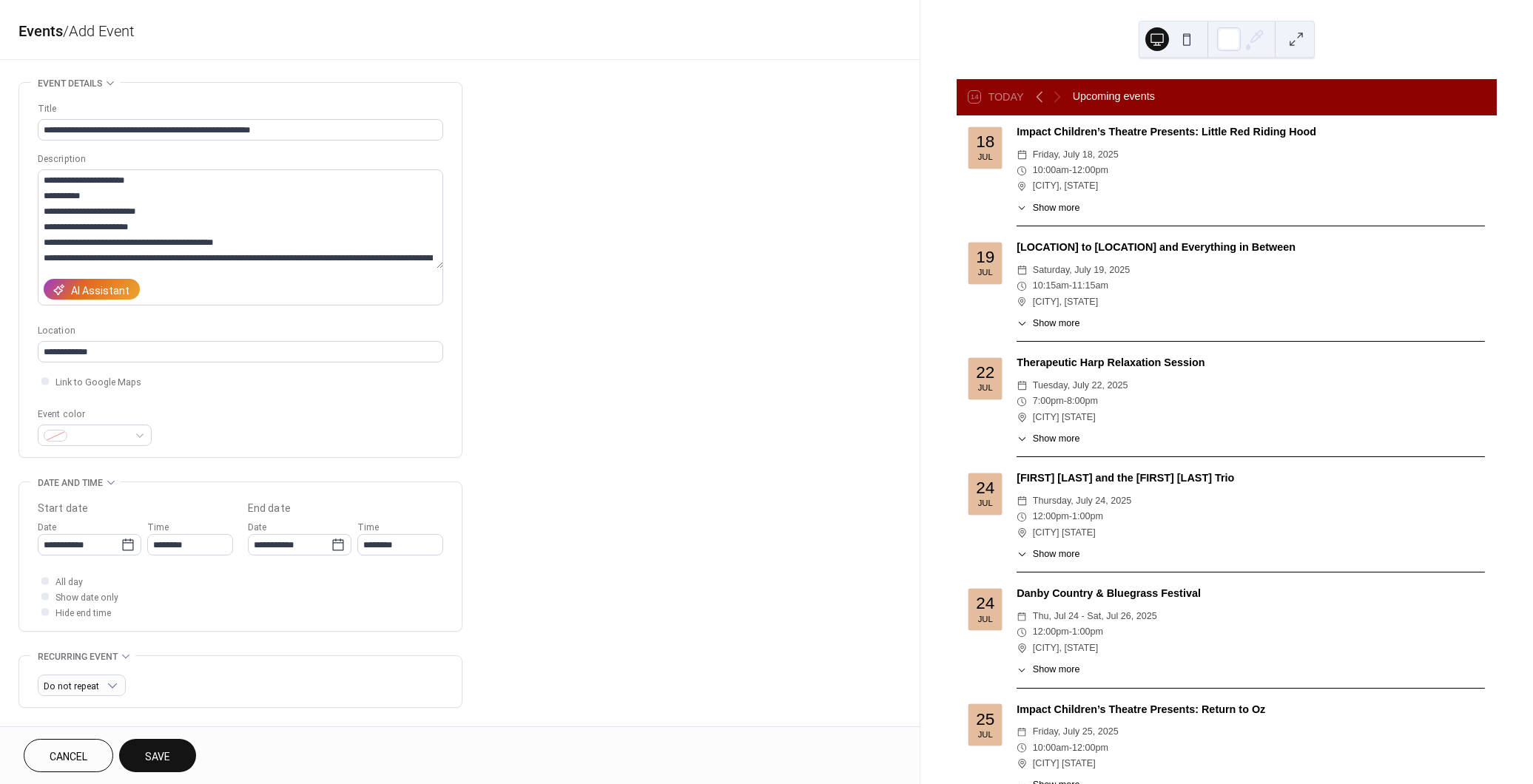 click on "Save" at bounding box center [158, 755] 